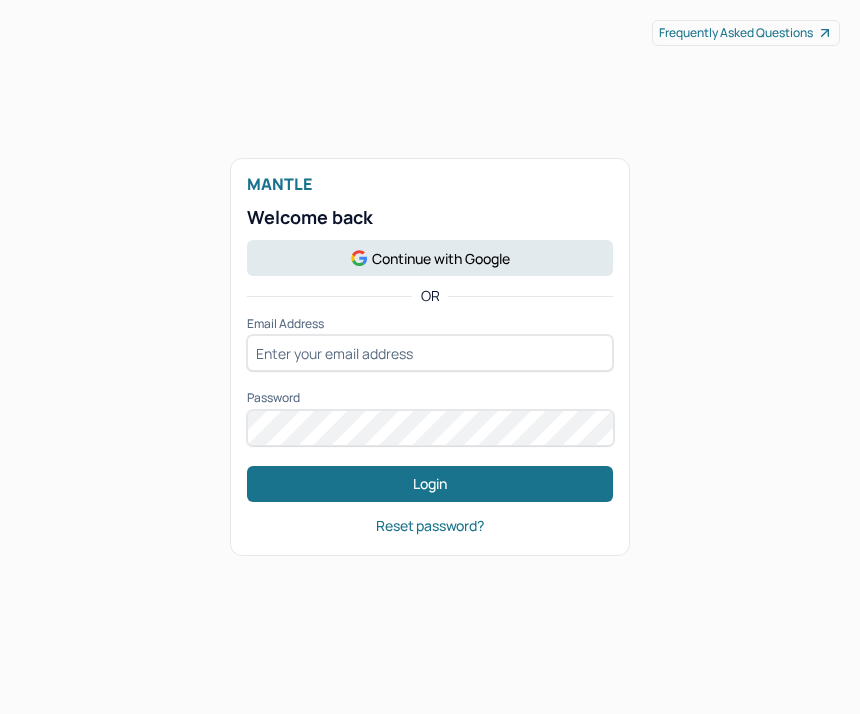 scroll, scrollTop: 0, scrollLeft: 0, axis: both 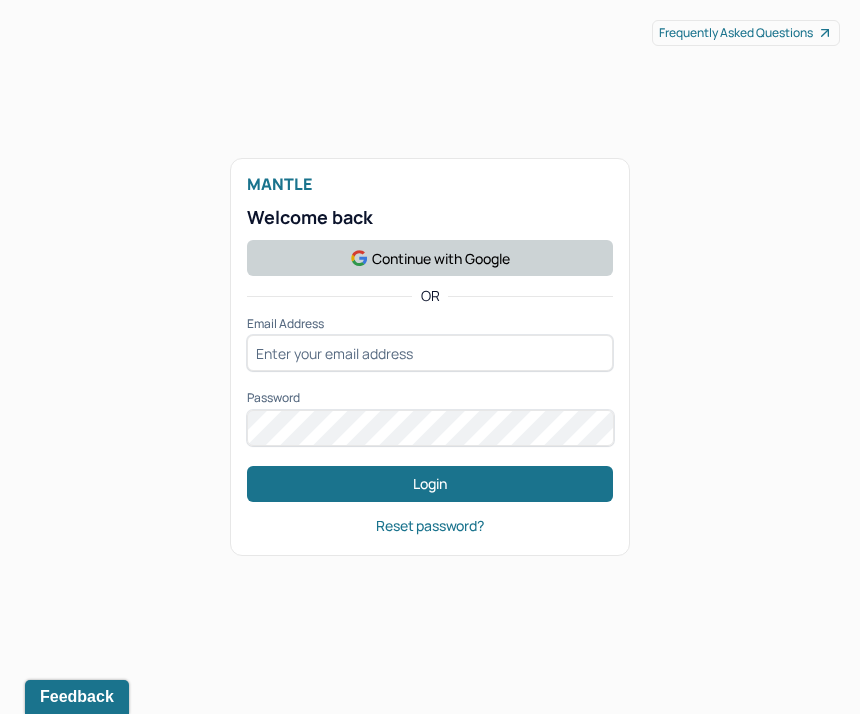 click on "Continue with Google" at bounding box center [430, 258] 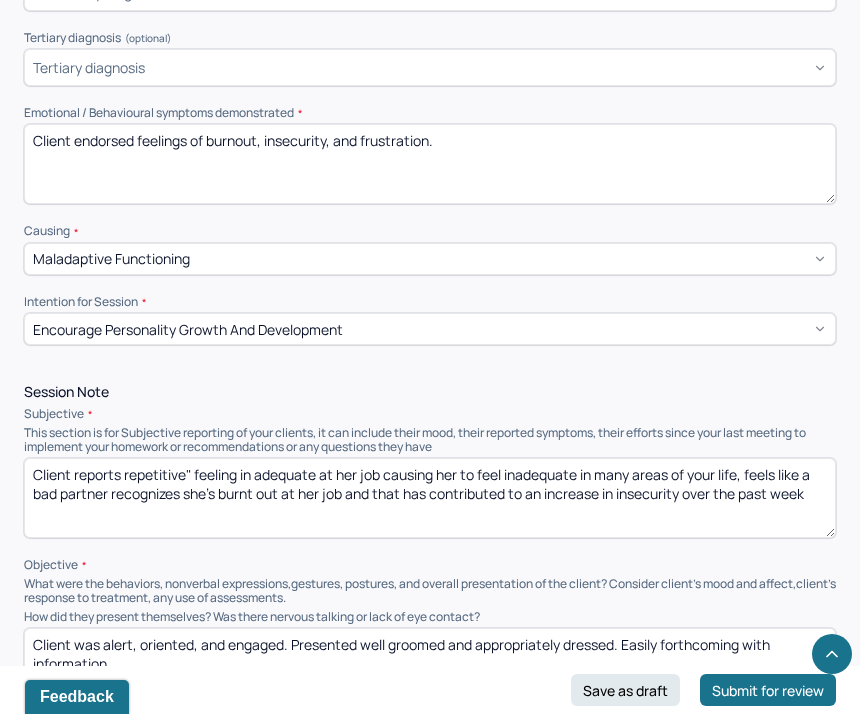 scroll, scrollTop: 878, scrollLeft: 0, axis: vertical 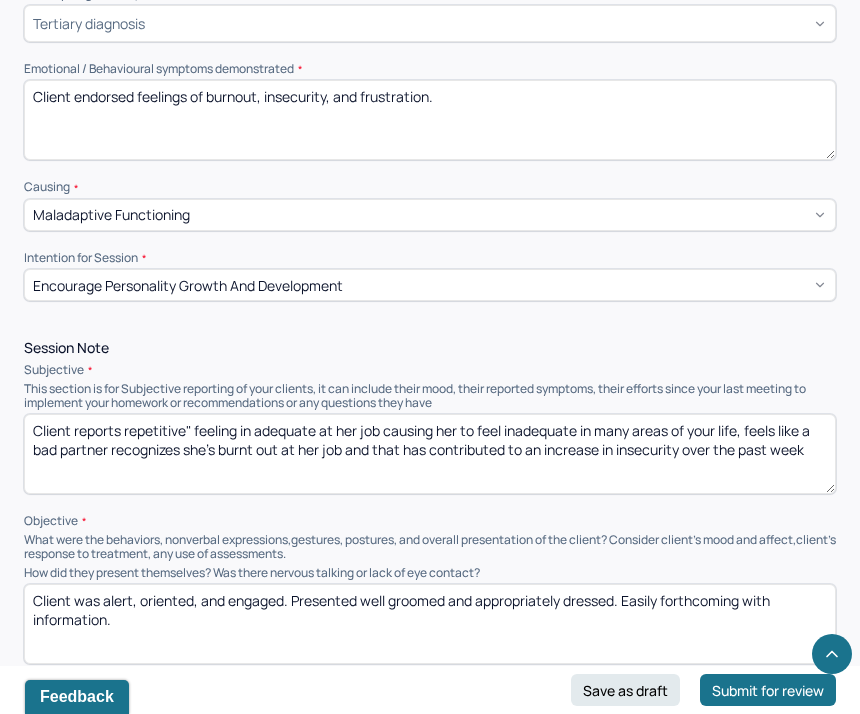 click on "Client reports repetitive" feeling in adequate at her job causing her to feel inadequate in many areas of your life, feels like a bad partner recognizes she's burnt out at her job and that has contributed to an increase in insecurity over the past week" at bounding box center (430, 454) 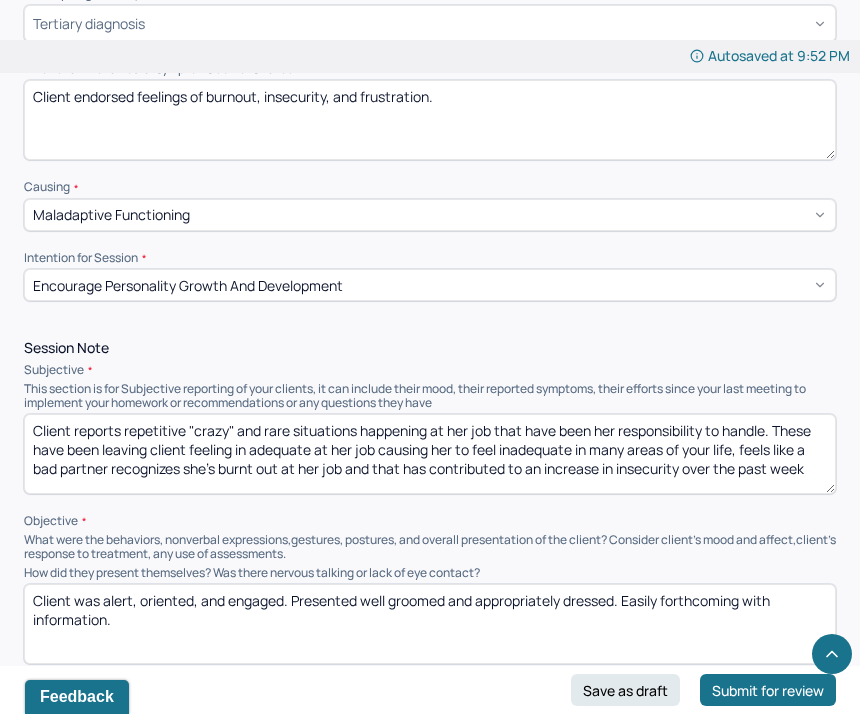click on "Client reports repetitive "crazy" and rare situations happening at her job that have been her responsibility to handle. These have been leaving client feeling in adequate at her job causing her to feel inadequate in many areas of your life, feels like a bad partner recognizes she's burnt out at her job and that has contributed to an increase in insecurity over the past week" at bounding box center [430, 454] 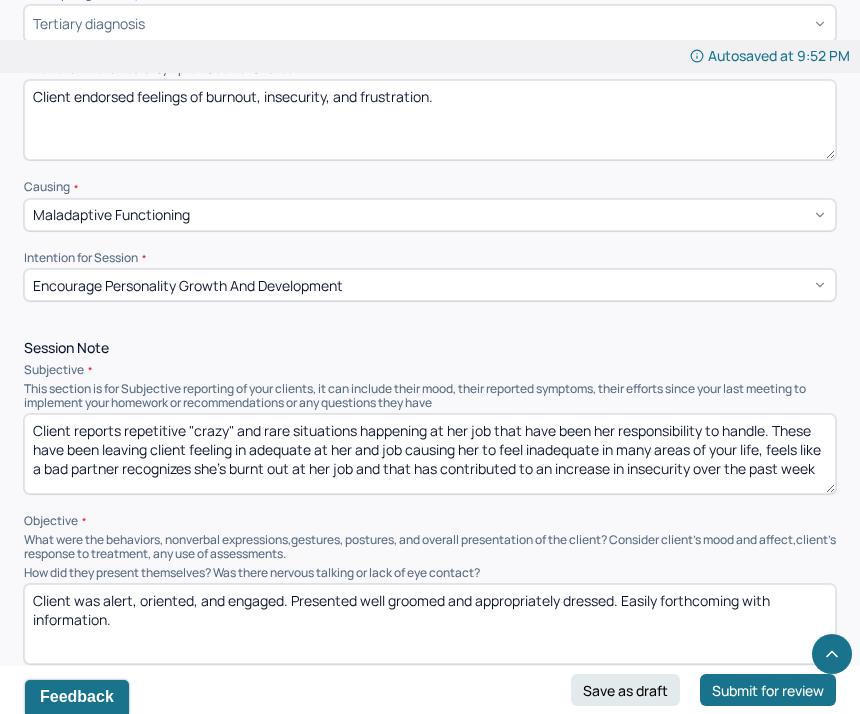 drag, startPoint x: 237, startPoint y: 456, endPoint x: 309, endPoint y: 465, distance: 72.56032 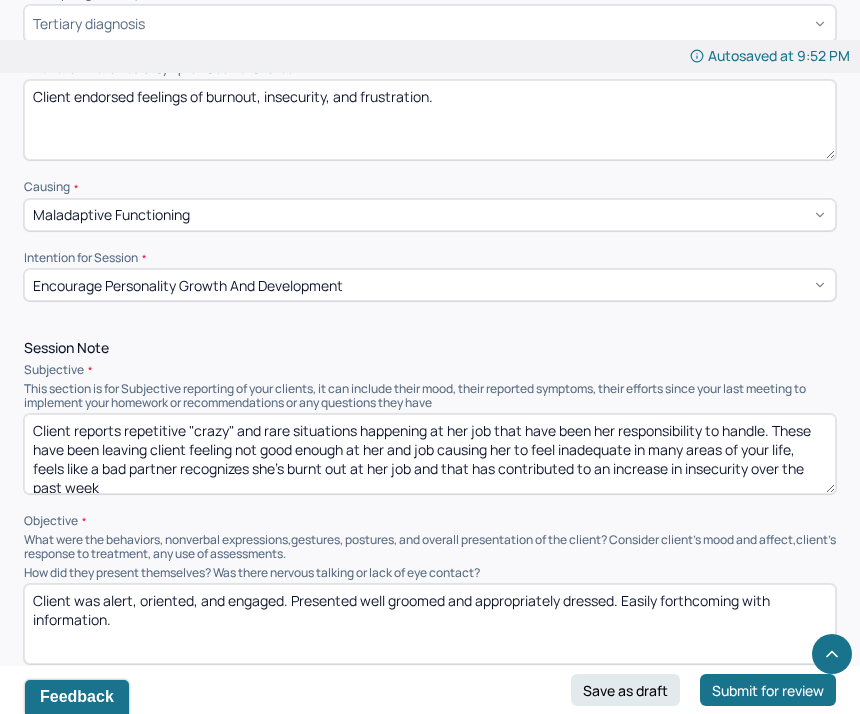 click on "Client reports repetitive "crazy" and rare situations happening at her job that have been her responsibility to handle. These have been leaving client feeling not good enough at her and job causing her to feel inadequate in many areas of your life, feels like a bad partner recognizes she's burnt out at her job and that has contributed to an increase in insecurity over the past week" at bounding box center (430, 454) 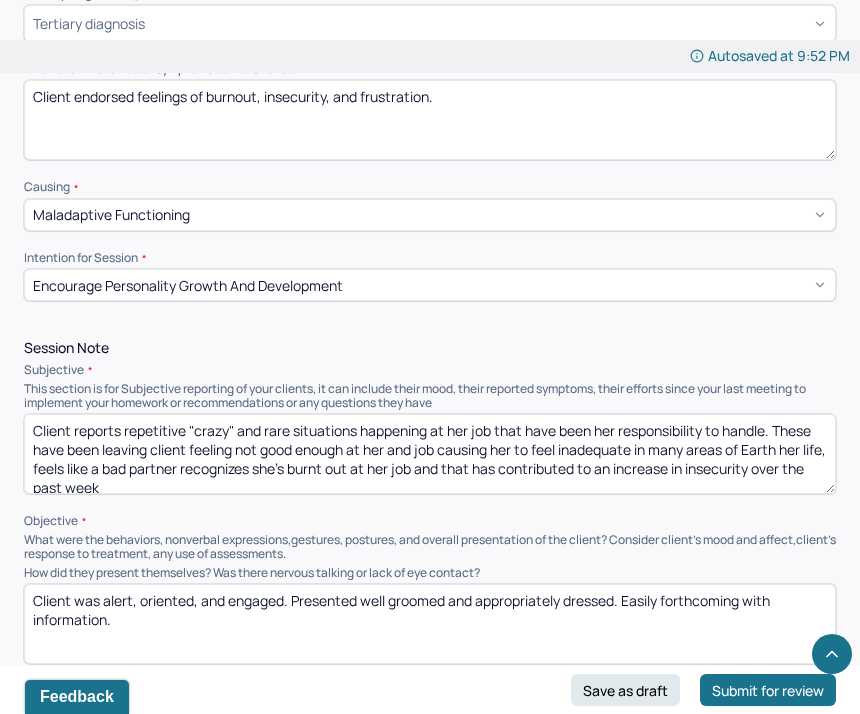 click on "Client reports repetitive "crazy" and rare situations happening at her job that have been her responsibility to handle. These have been leaving client feeling not good enough at her and job causing her to feel inadequate in many areas of your life, feels like a bad partner recognizes she's burnt out at her job and that has contributed to an increase in insecurity over the past week" at bounding box center (430, 454) 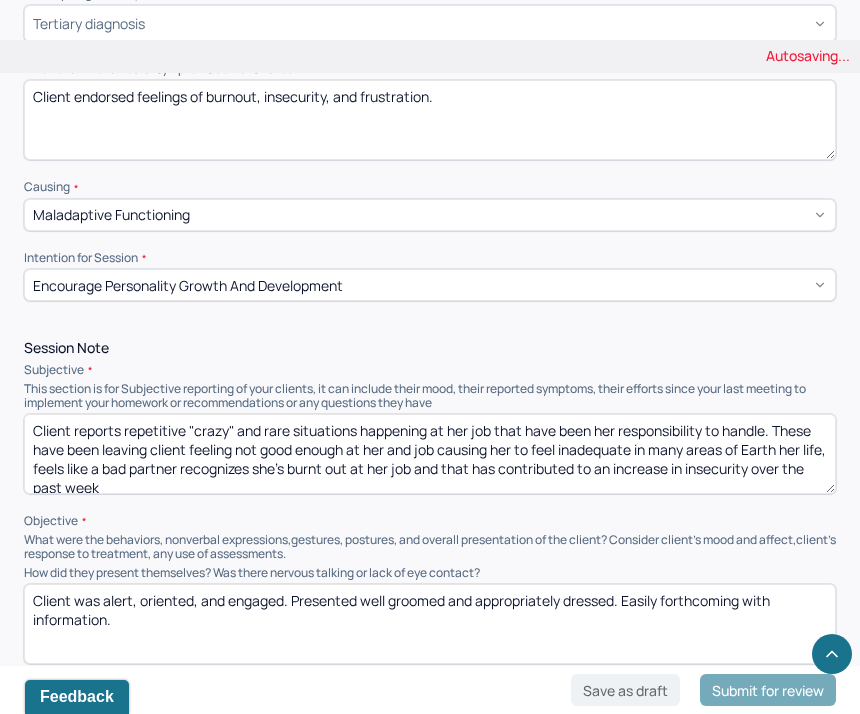 click on "Client reports repetitive "crazy" and rare situations happening at her job that have been her responsibility to handle. These have been leaving client feeling not good enough at her and job causing her to feel inadequate in many areas of your life, feels like a bad partner recognizes she's burnt out at her job and that has contributed to an increase in insecurity over the past week" at bounding box center (430, 454) 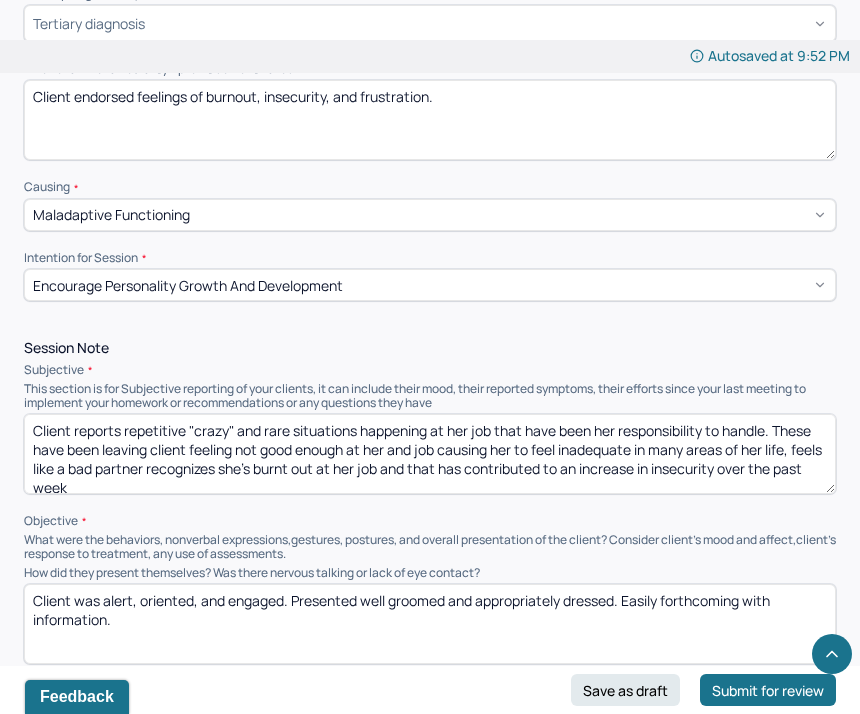 click on "Client reports repetitive "crazy" and rare situations happening at her job that have been her responsibility to handle. These have been leaving client feeling not good enough at her and job causing her to feel inadequate in many areas of Earth her life, feels like a bad partner recognizes she's burnt out at her job and that has contributed to an increase in insecurity over the past week" at bounding box center [430, 454] 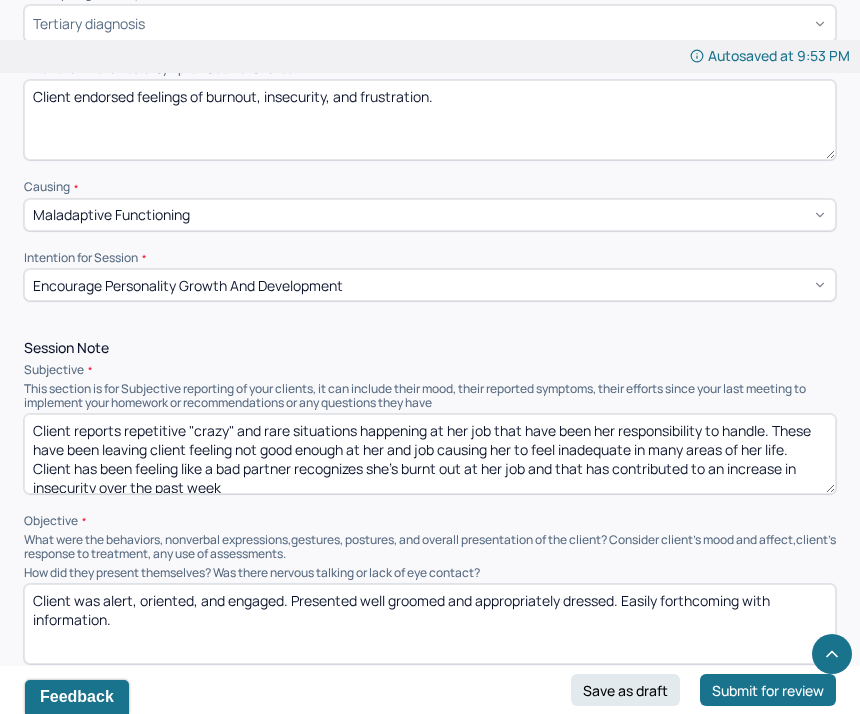 click on "Client reports repetitive "crazy" and rare situations happening at her job that have been her responsibility to handle. These have been leaving client feeling not good enough at her and job causing her to feel inadequate in many areas of her life. Client has been feeling like a bad partner recognizes she's burnt out at her job and that has contributed to an increase in insecurity over the past week" at bounding box center (430, 454) 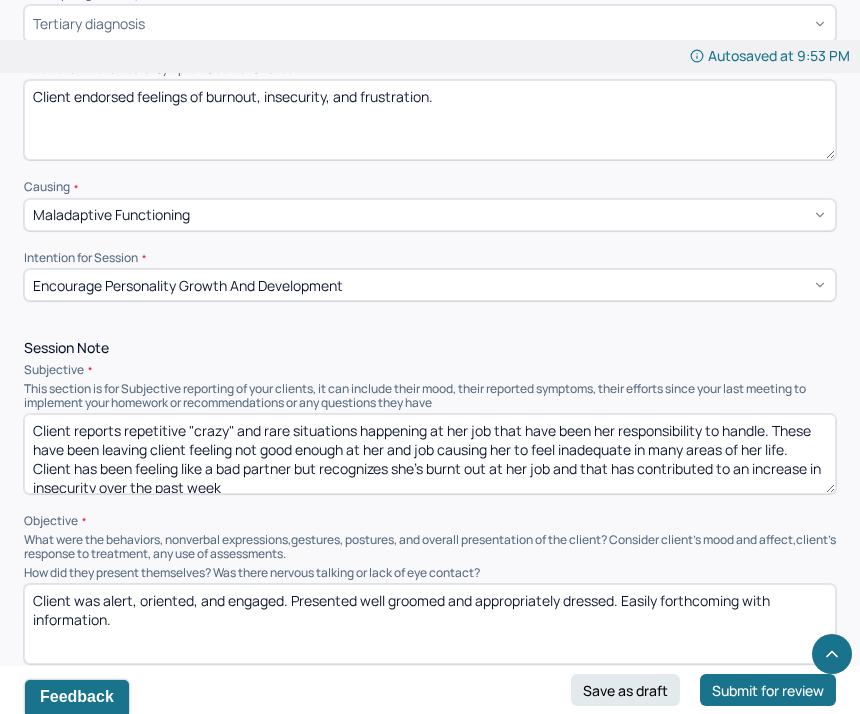 scroll, scrollTop: 9, scrollLeft: 0, axis: vertical 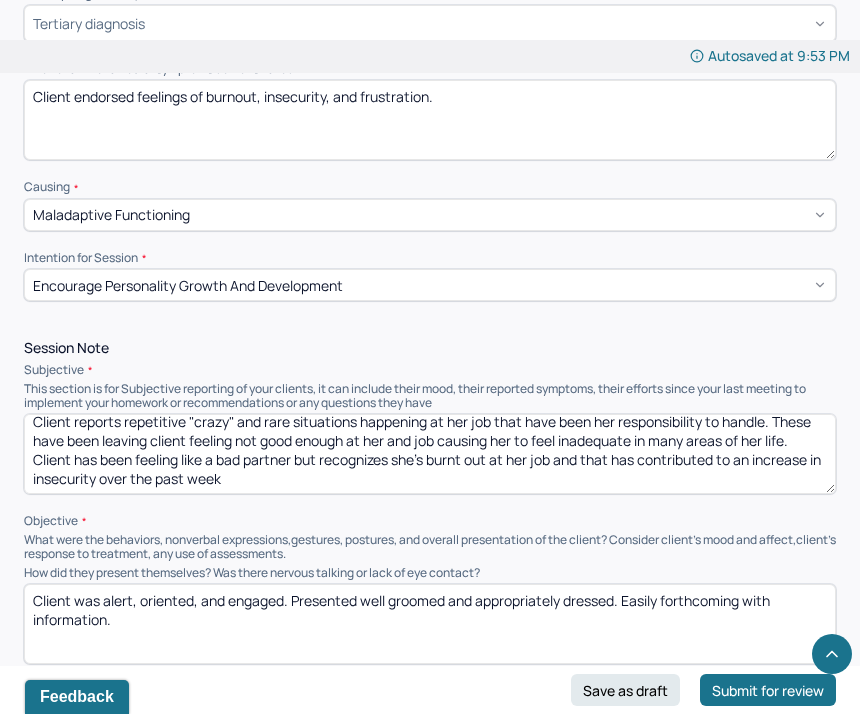 click on "Client reports repetitive "crazy" and rare situations happening at her job that have been her responsibility to handle. These have been leaving client feeling not good enough at her and job causing her to feel inadequate in many areas of her life. Client has been feeling like a bad partner but recognizes she's burnt out at her job and that has contributed to an increase in insecurity over the past week" at bounding box center [430, 454] 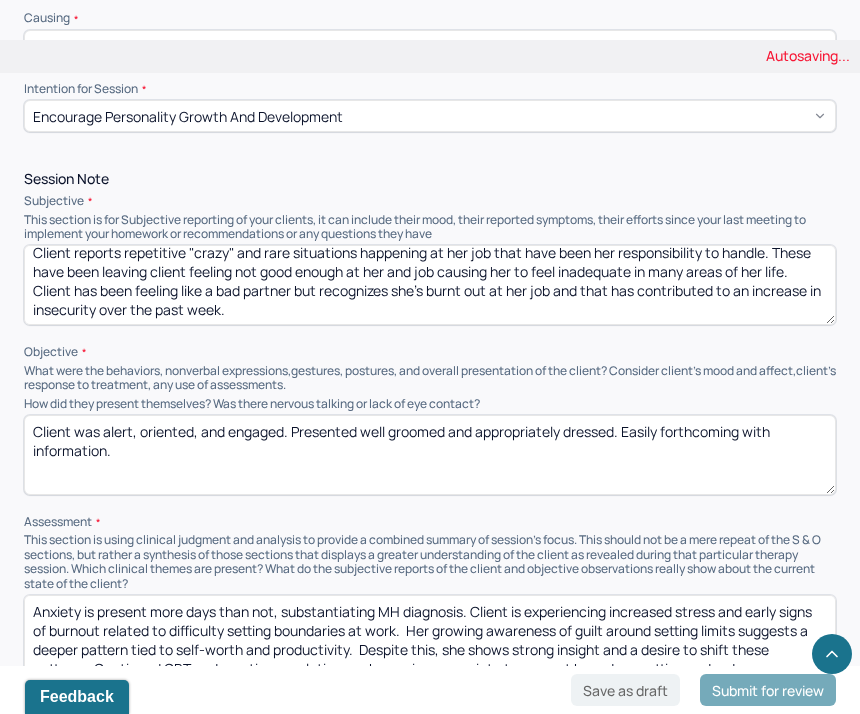 scroll, scrollTop: 1051, scrollLeft: 0, axis: vertical 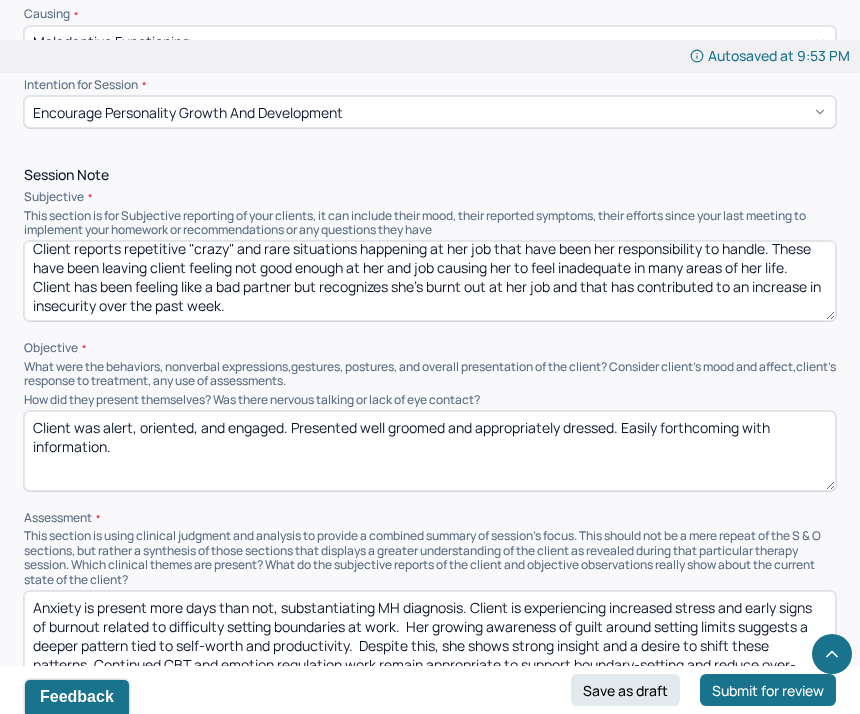 type on "Client reports repetitive "crazy" and rare situations happening at her job that have been her responsibility to handle. These have been leaving client feeling not good enough at her and job causing her to feel inadequate in many areas of her life. Client has been feeling like a bad partner but recognizes she's burnt out at her job and that has contributed to an increase in insecurity over the past week." 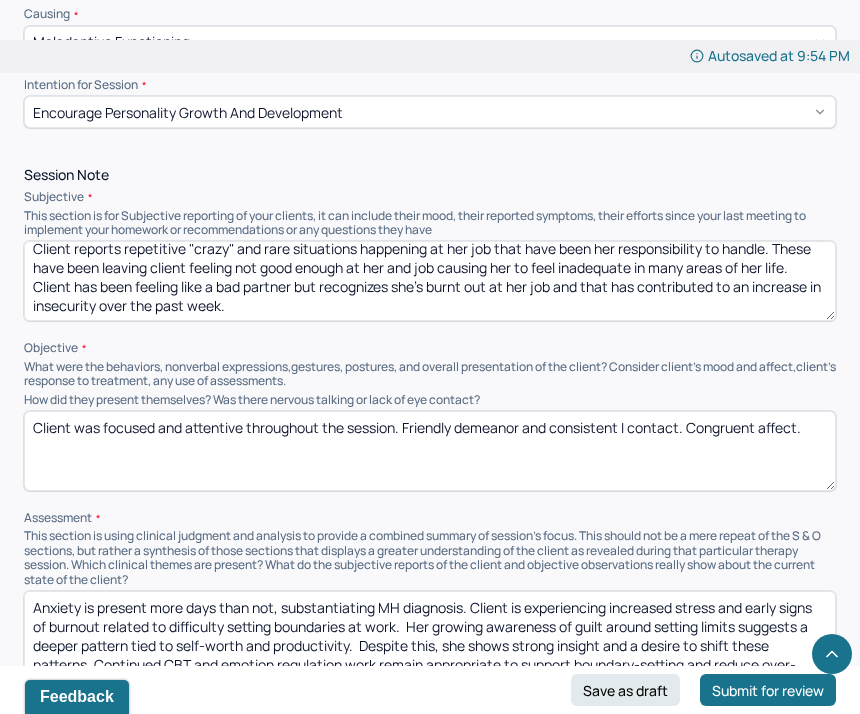 click on "Client was focused and attentive throughout the session. Friendly demeanor and consistent I contact. Congruent affect." at bounding box center (430, 451) 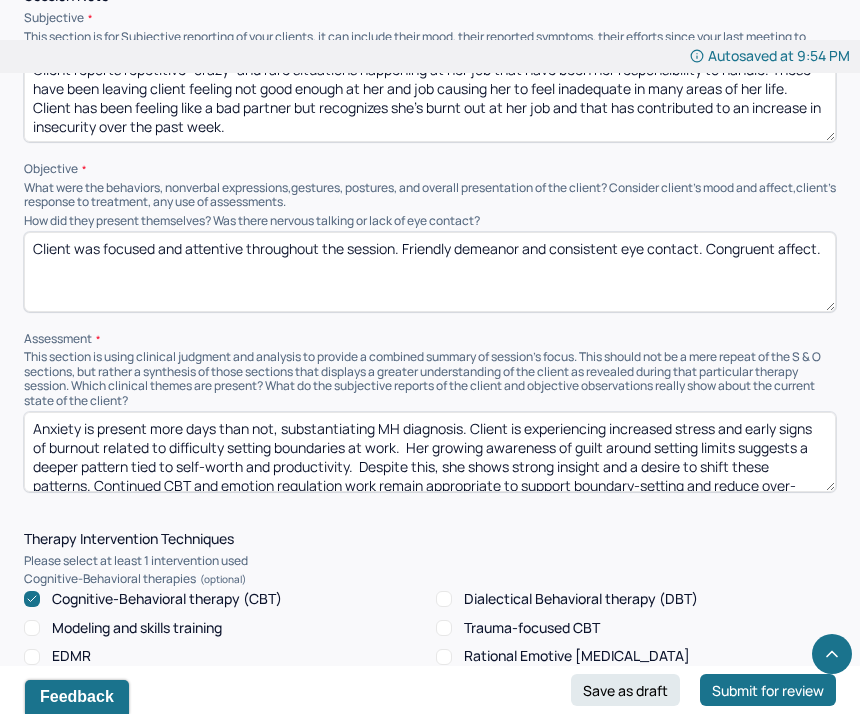 scroll, scrollTop: 1240, scrollLeft: 0, axis: vertical 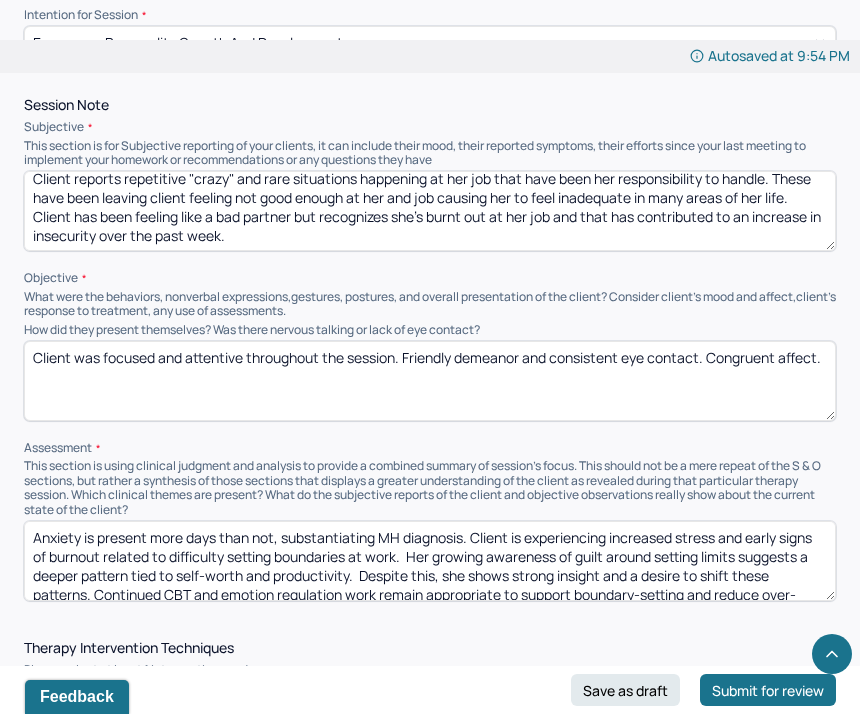 type on "Client was focused and attentive throughout the session. Friendly demeanor and consistent eye contact. Congruent affect." 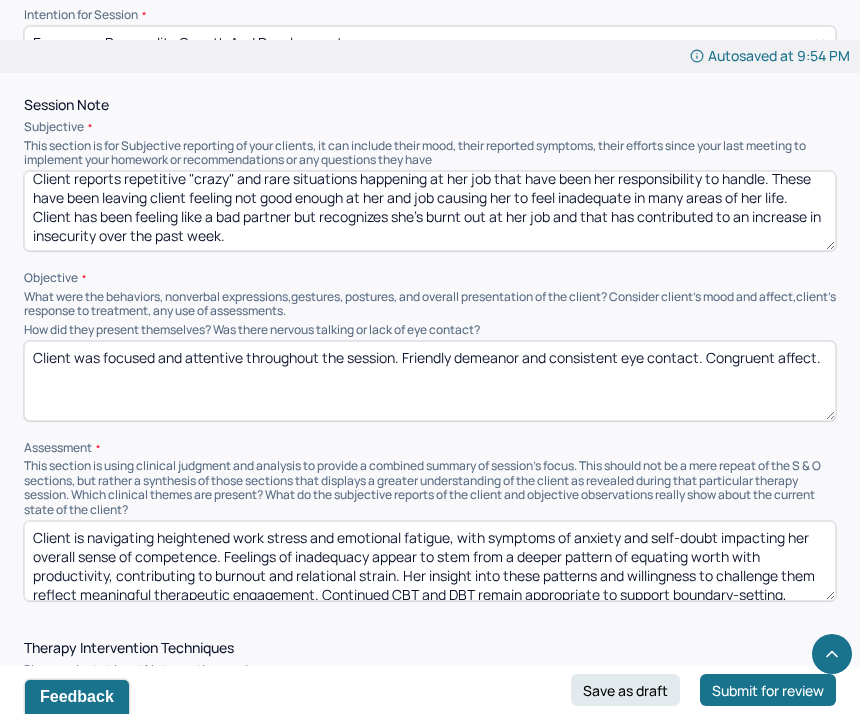 scroll, scrollTop: 22, scrollLeft: 0, axis: vertical 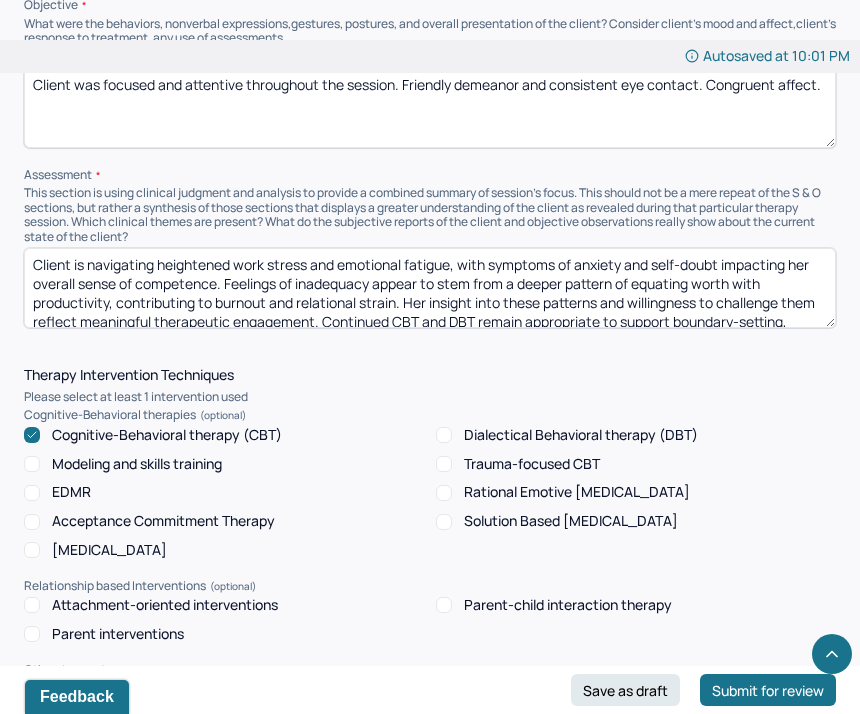drag, startPoint x: 269, startPoint y: 310, endPoint x: 395, endPoint y: 313, distance: 126.035706 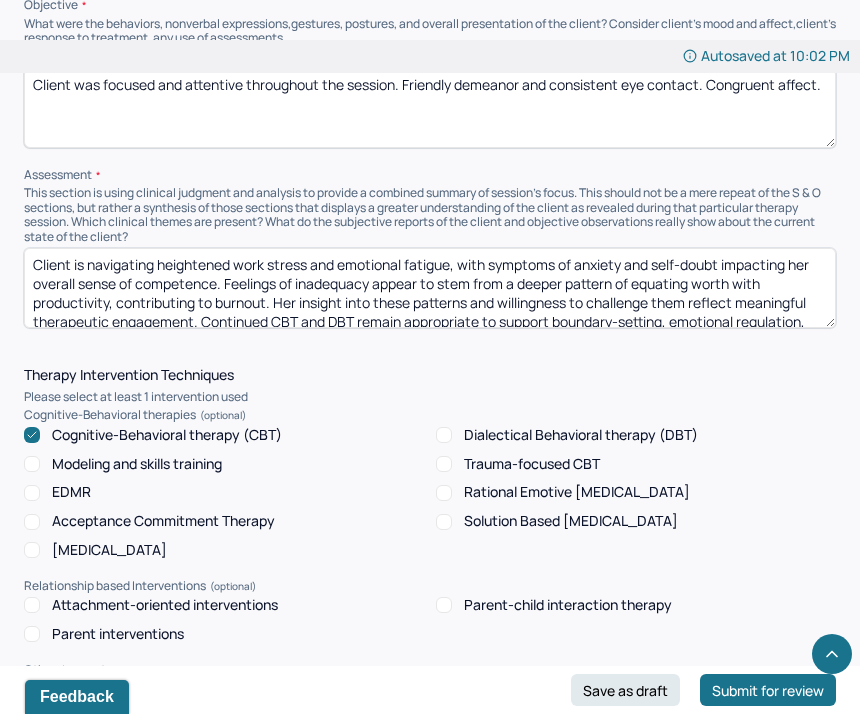 click on "Client is navigating heightened work stress and emotional fatigue, with symptoms of anxiety and self-doubt impacting her overall sense of competence. Feelings of inadequacy appear to stem from a deeper pattern of equating worth with productivity, contributing to burnout. Her insight into these patterns and willingness to challenge them reflect meaningful therapeutic engagement. Continued CBT and DBT remain appropriate to support boundary-setting, emotional regulation, and self-compassion." at bounding box center (430, 288) 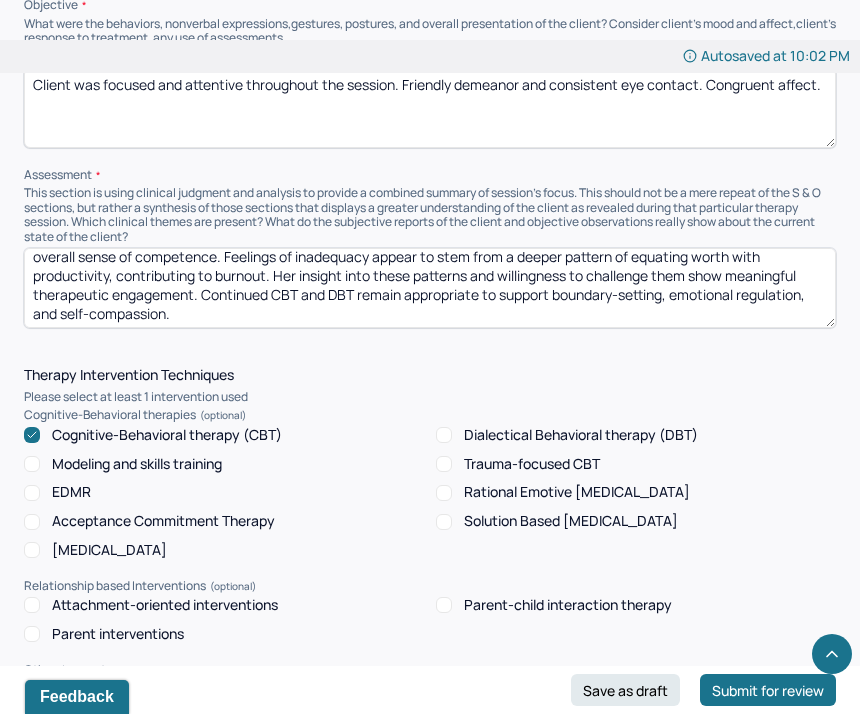 scroll, scrollTop: 28, scrollLeft: 0, axis: vertical 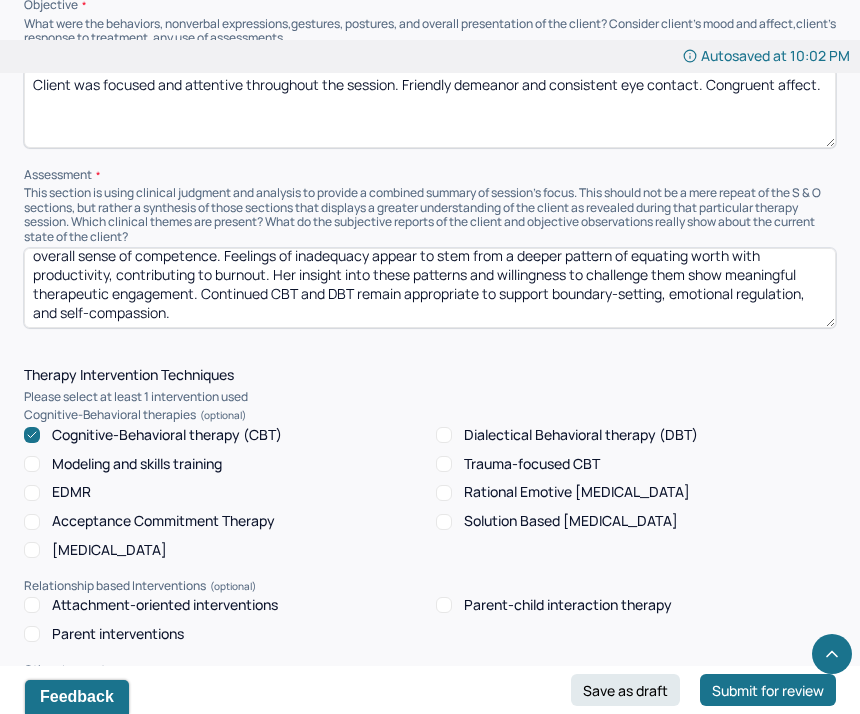 drag, startPoint x: 33, startPoint y: 300, endPoint x: 194, endPoint y: 300, distance: 161 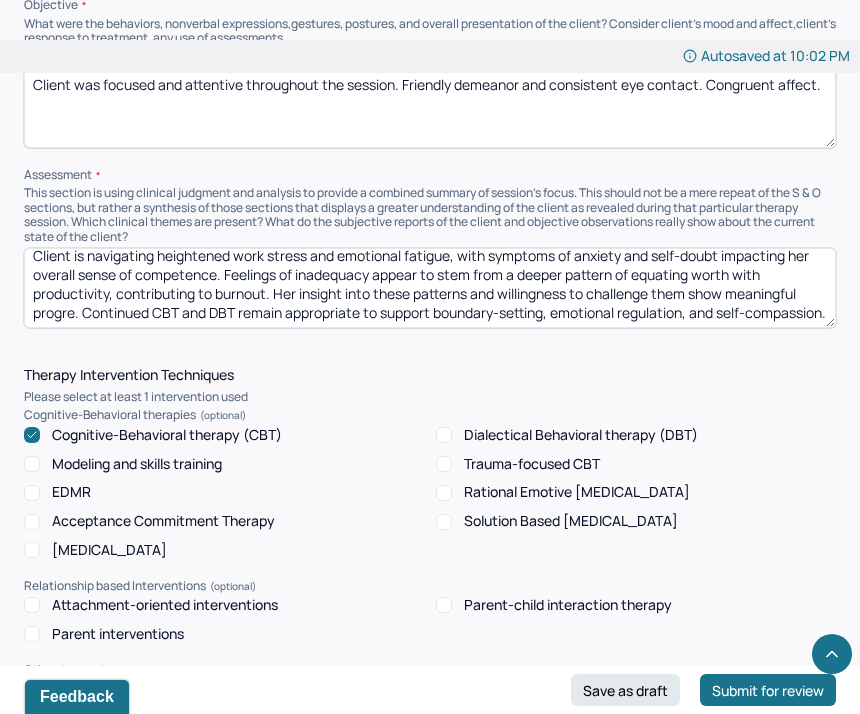 scroll, scrollTop: 28, scrollLeft: 0, axis: vertical 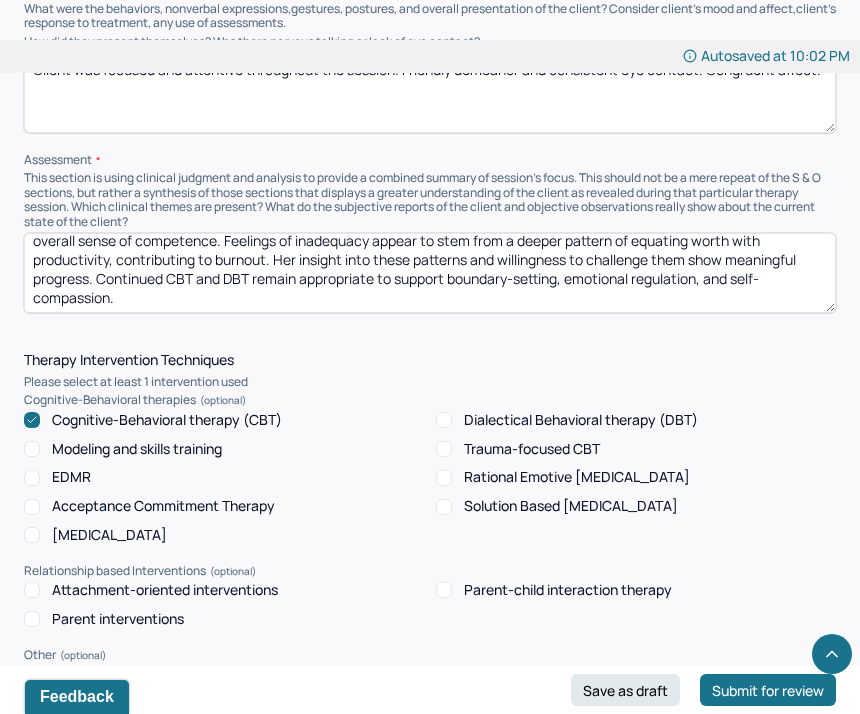click on "Client is navigating heightened work stress and emotional fatigue, with symptoms of anxiety and self-doubt impacting her overall sense of competence. Feelings of inadequacy appear to stem from a deeper pattern of equating worth with productivity, contributing to burnout. Her insight into these patterns and willingness to challenge them show meaningful progress. Continued CBT and DBT remain appropriate to support boundary-setting, emotional regulation, and self-compassion." at bounding box center (430, 273) 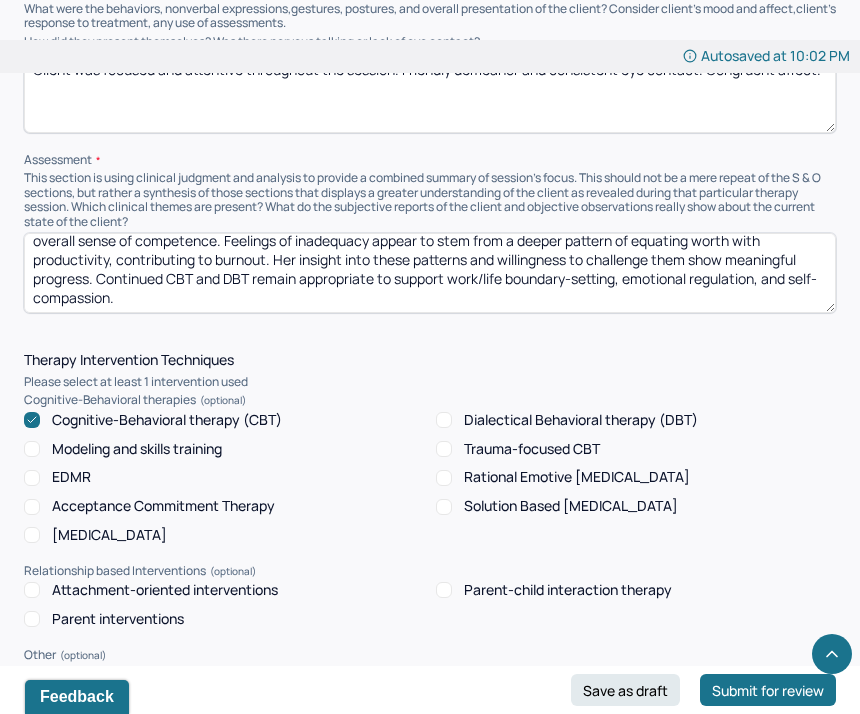 click on "Client is navigating heightened work stress and emotional fatigue, with symptoms of anxiety and self-doubt impacting her overall sense of competence. Feelings of inadequacy appear to stem from a deeper pattern of equating worth with productivity, contributing to burnout. Her insight into these patterns and willingness to challenge them show meaningful progress. Continued CBT and DBT remain appropriate to support work/life boundary-setting, emotional regulation, and self-compassion." at bounding box center (430, 273) 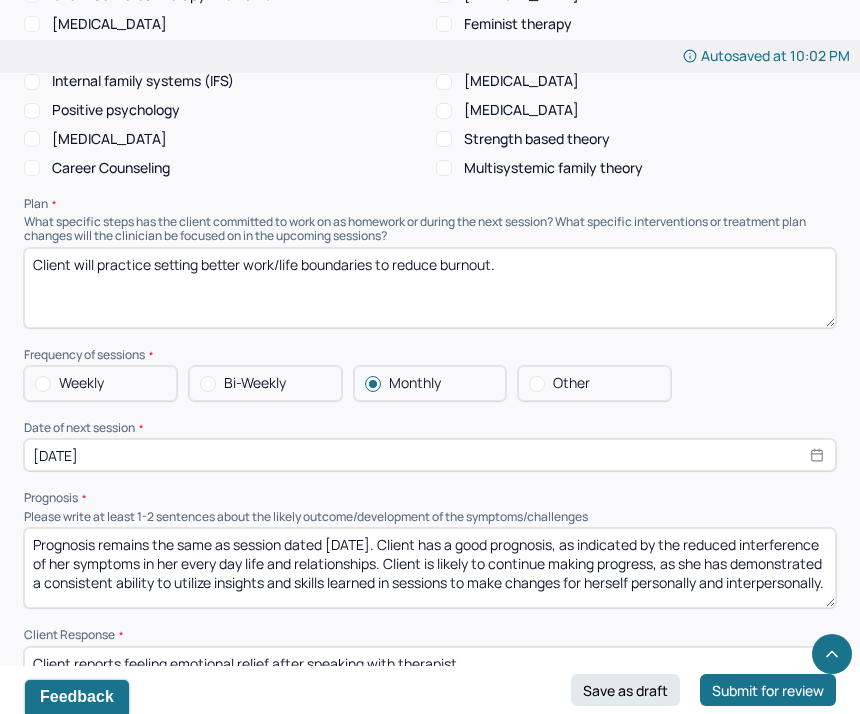scroll, scrollTop: 2151, scrollLeft: 0, axis: vertical 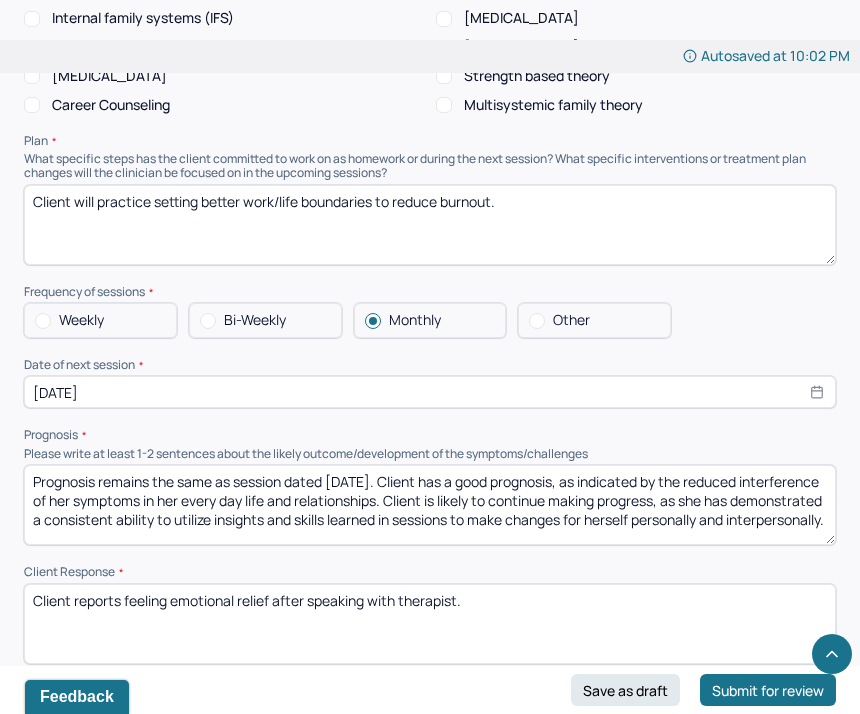 select on "6" 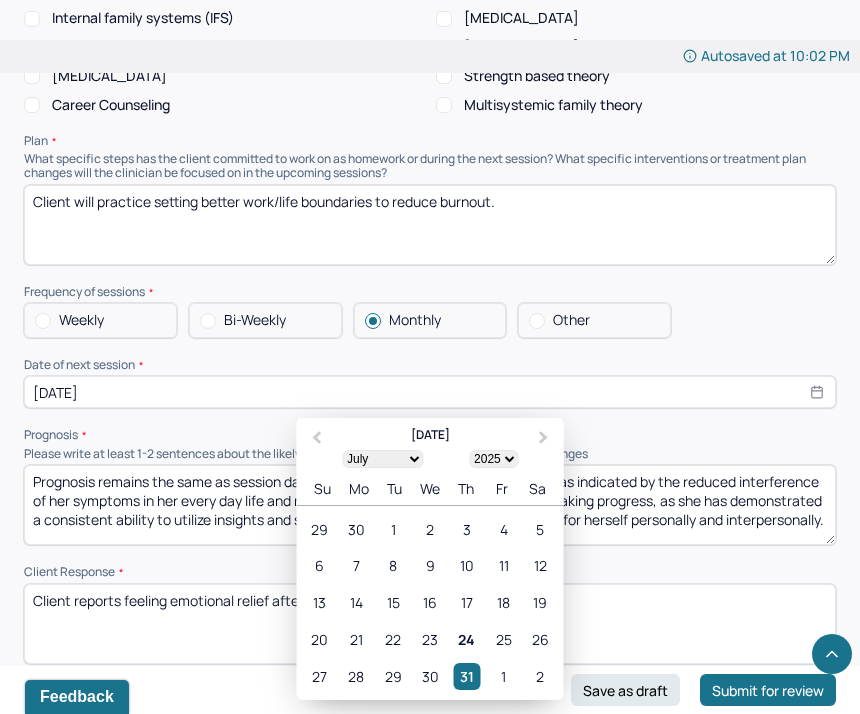 click on "[DATE]" at bounding box center (430, 392) 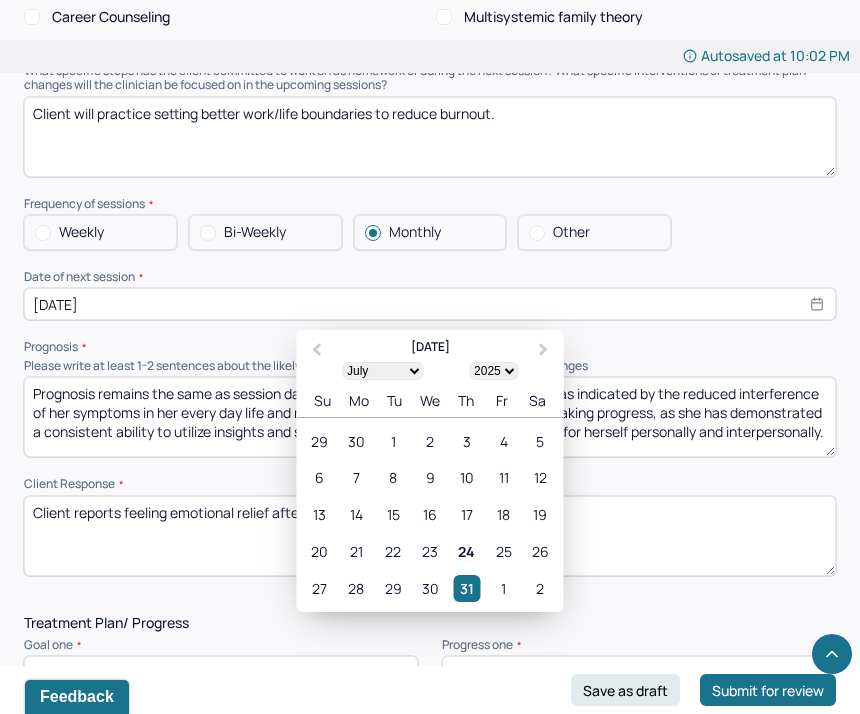 scroll, scrollTop: 2241, scrollLeft: 0, axis: vertical 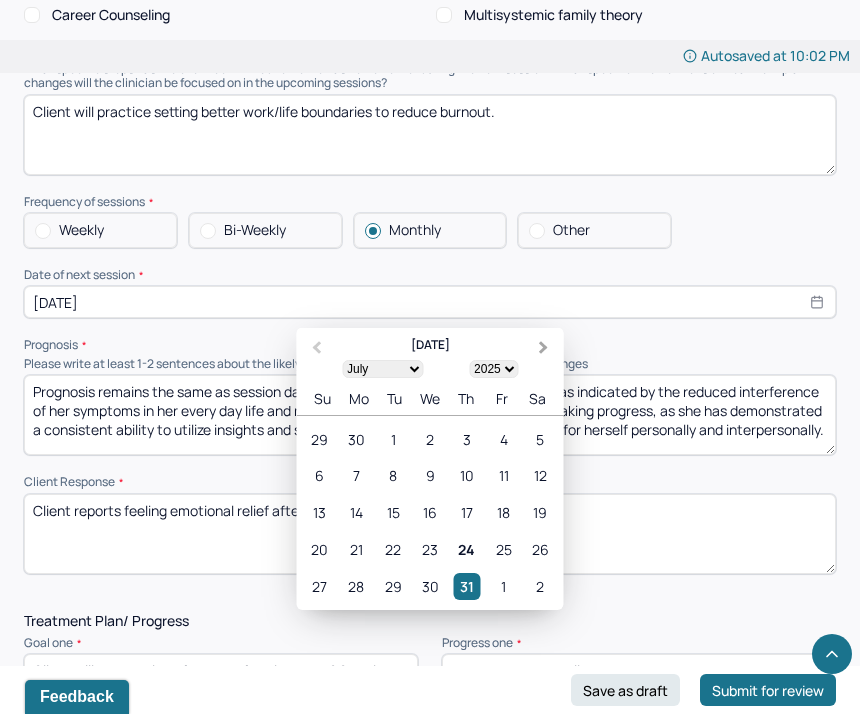 click on "Next Month" at bounding box center (546, 349) 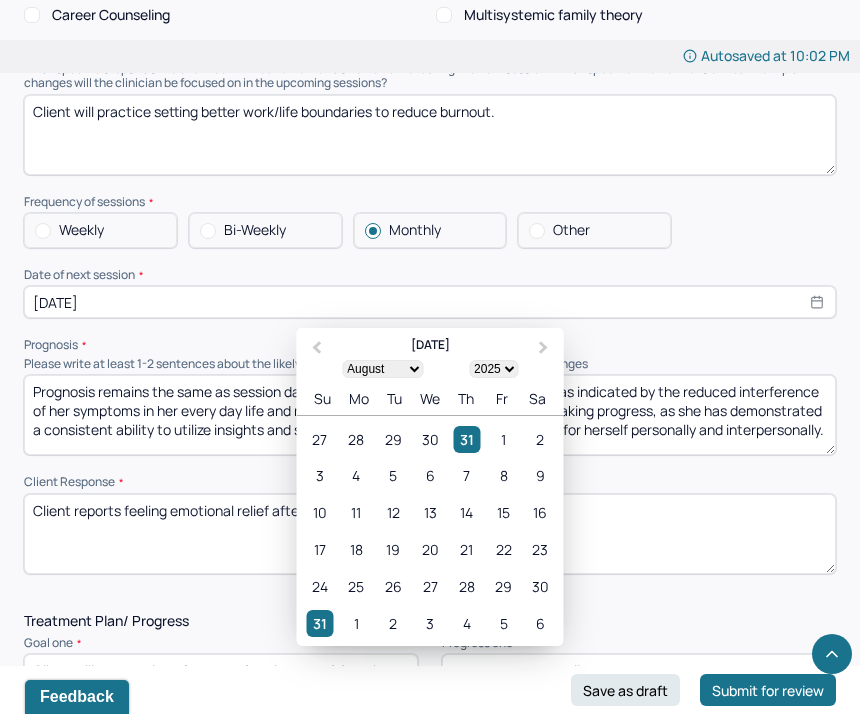 click on "21" at bounding box center (466, 549) 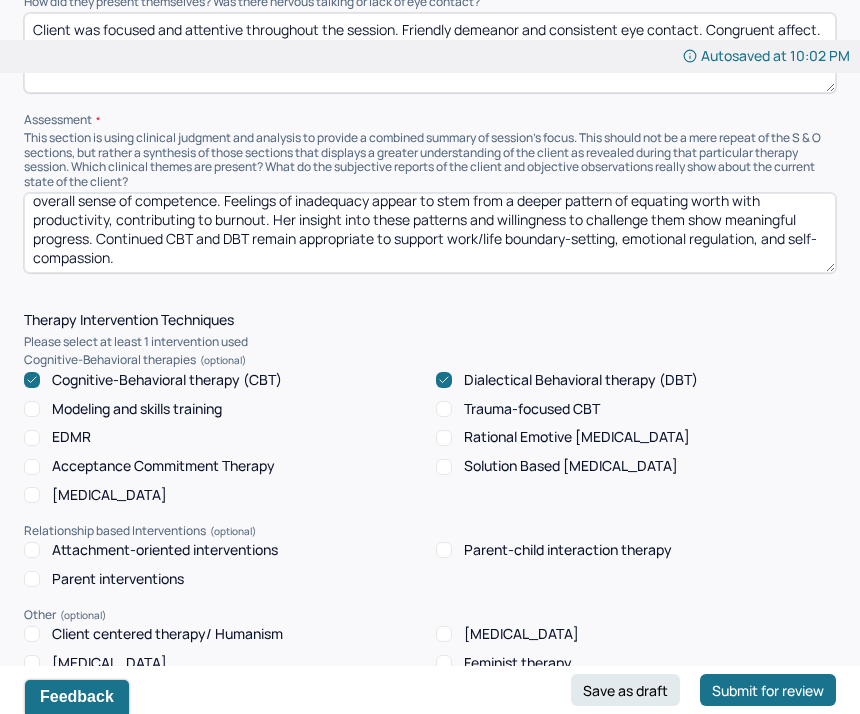 scroll, scrollTop: 0, scrollLeft: 0, axis: both 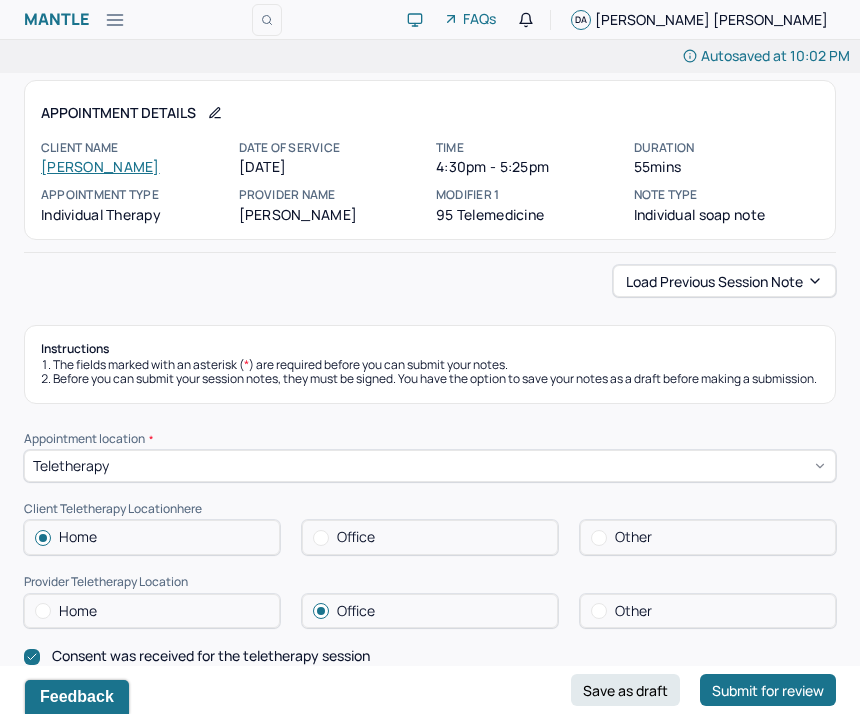 select on "7" 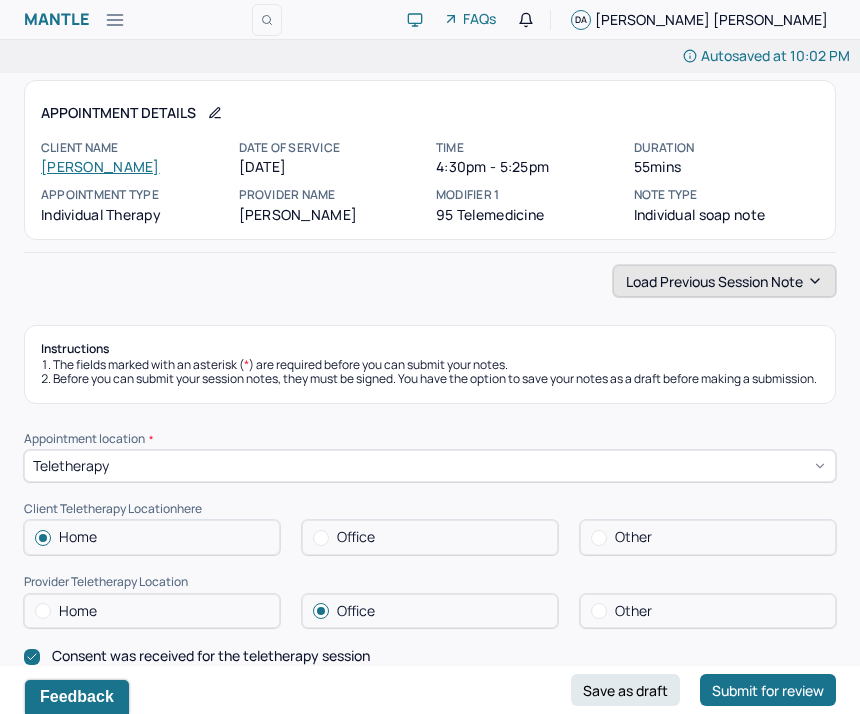 click on "Load previous session note" at bounding box center [724, 281] 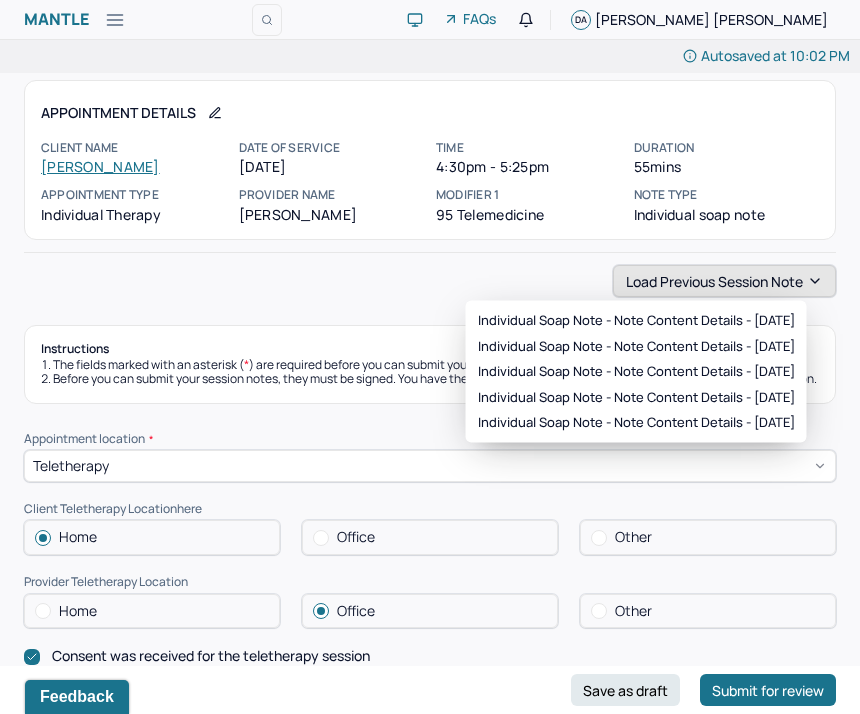 click on "Load previous session note" at bounding box center [724, 281] 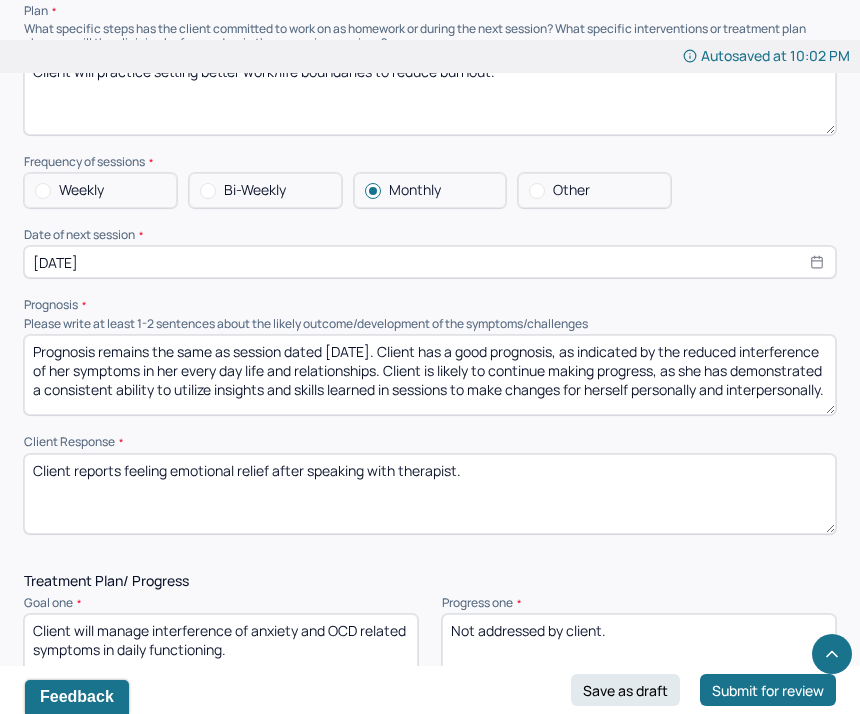 scroll, scrollTop: 2357, scrollLeft: 0, axis: vertical 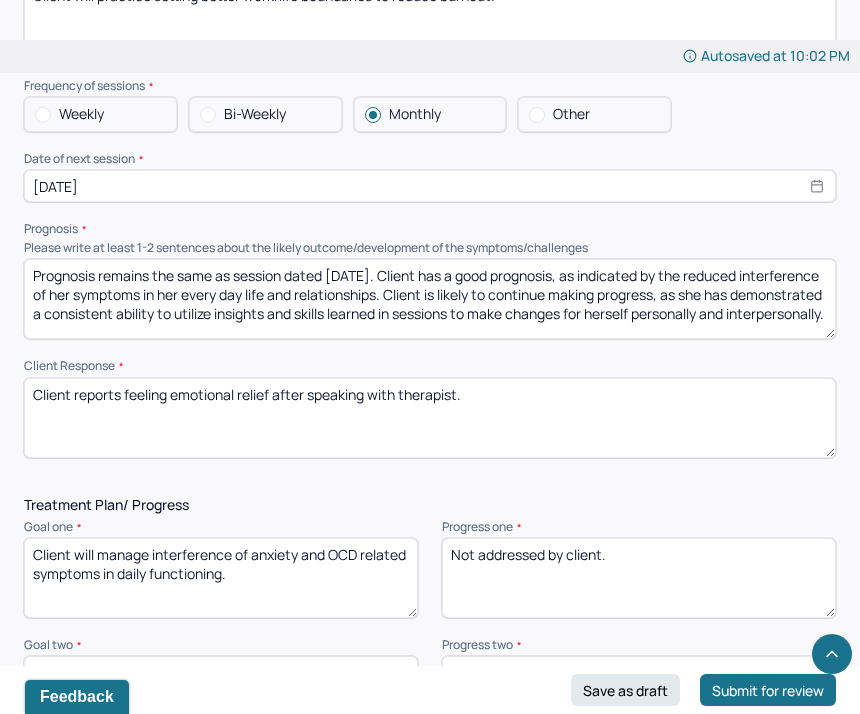 click on "Prognosis remains the same as session dated [DATE]. Client has a good prognosis, as indicated by the reduced interference of her symptoms in her every day life and relationships. Client is likely to continue making progress, as she has demonstrated a consistent ability to utilize insights and skills learned in sessions to make changes for herself personally and interpersonally." at bounding box center [430, 299] 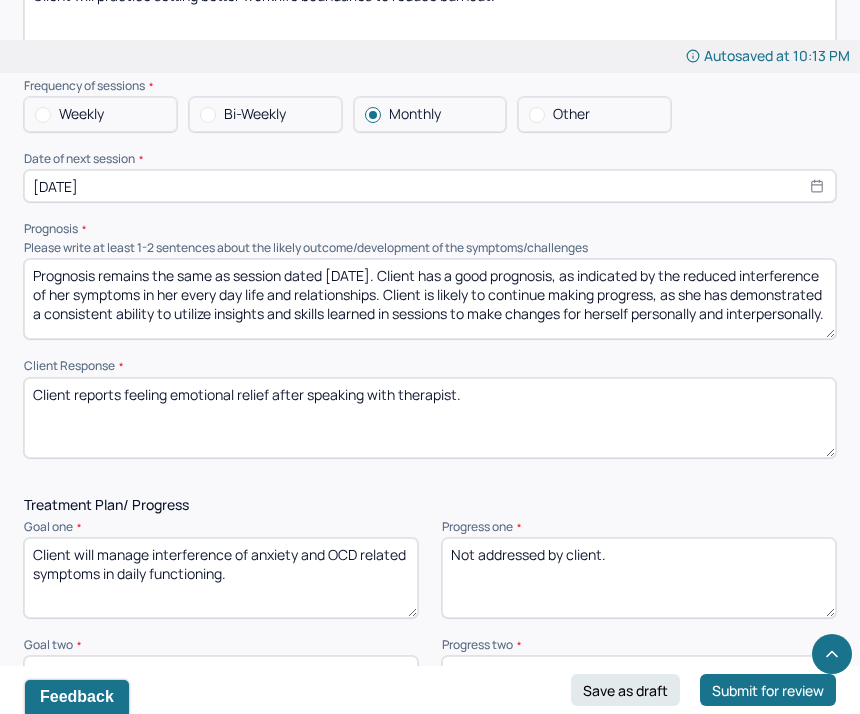 scroll, scrollTop: 0, scrollLeft: 0, axis: both 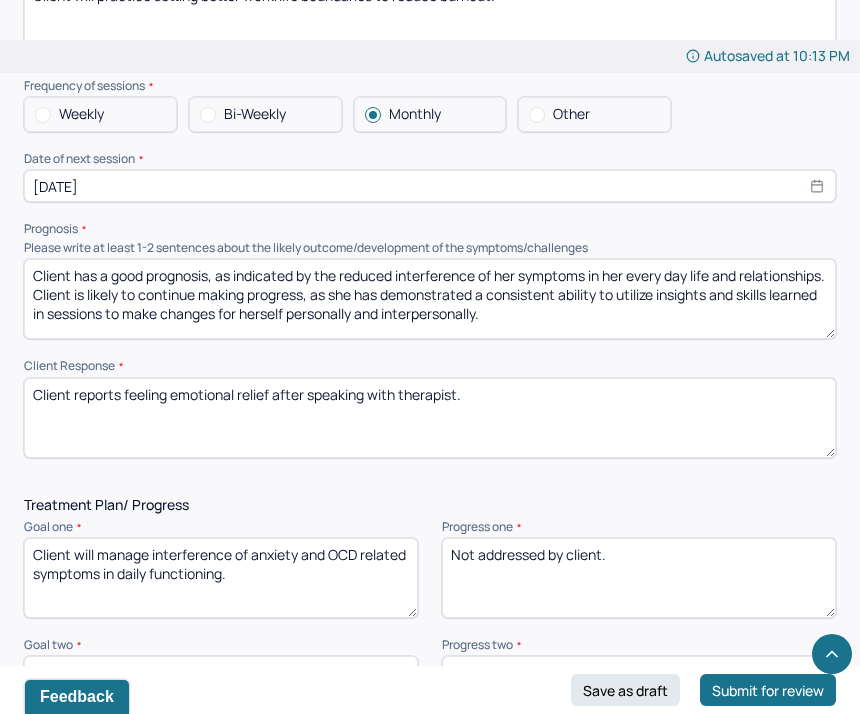 drag, startPoint x: 318, startPoint y: 284, endPoint x: 116, endPoint y: 306, distance: 203.19449 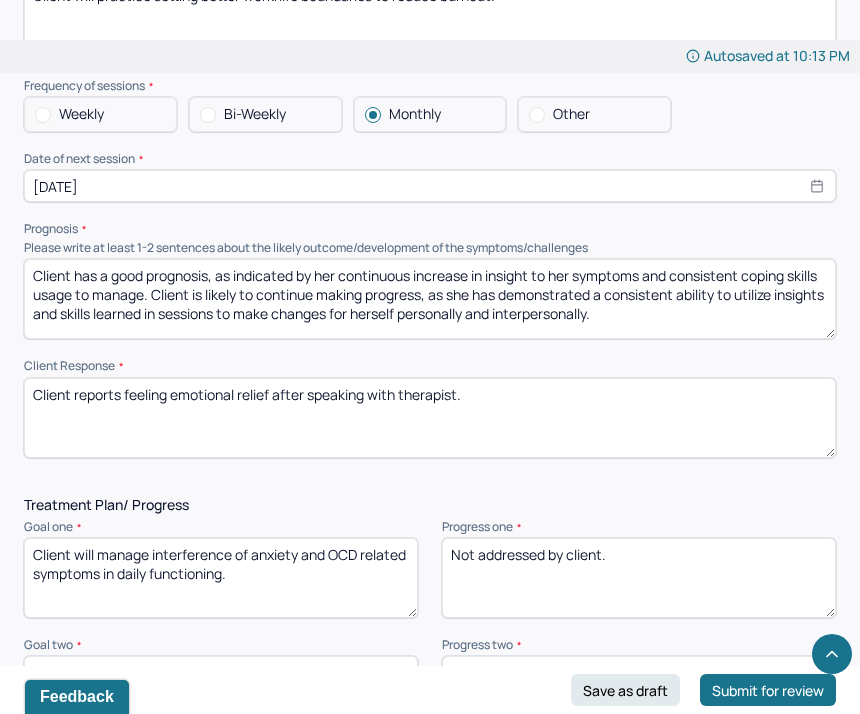click on "Client has a good prognosis, as indicated by her continuous increase in insight to her symptoms and consistent coping skills usage to manage. Client is likely to continue making progress, as she has demonstrated a consistent ability to utilize insights and skills learned in sessions to make changes for herself personally and interpersonally." at bounding box center (430, 299) 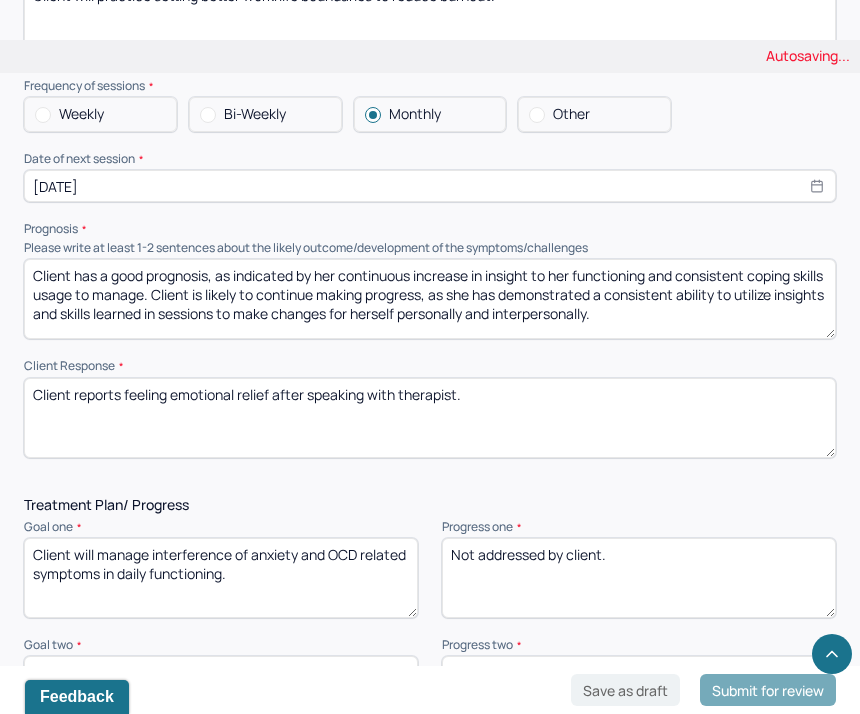 click on "Client has a good prognosis, as indicated by her continuous increase in insight to her symptoms and consistent coping skills usage to manage. Client is likely to continue making progress, as she has demonstrated a consistent ability to utilize insights and skills learned in sessions to make changes for herself personally and interpersonally." at bounding box center (430, 299) 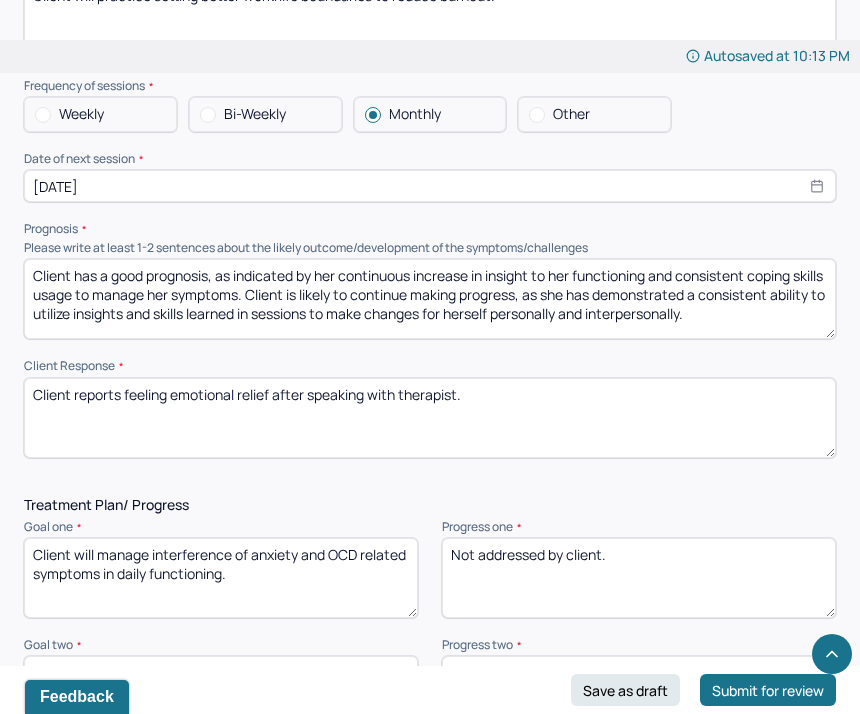 drag, startPoint x: 727, startPoint y: 301, endPoint x: 772, endPoint y: 329, distance: 53 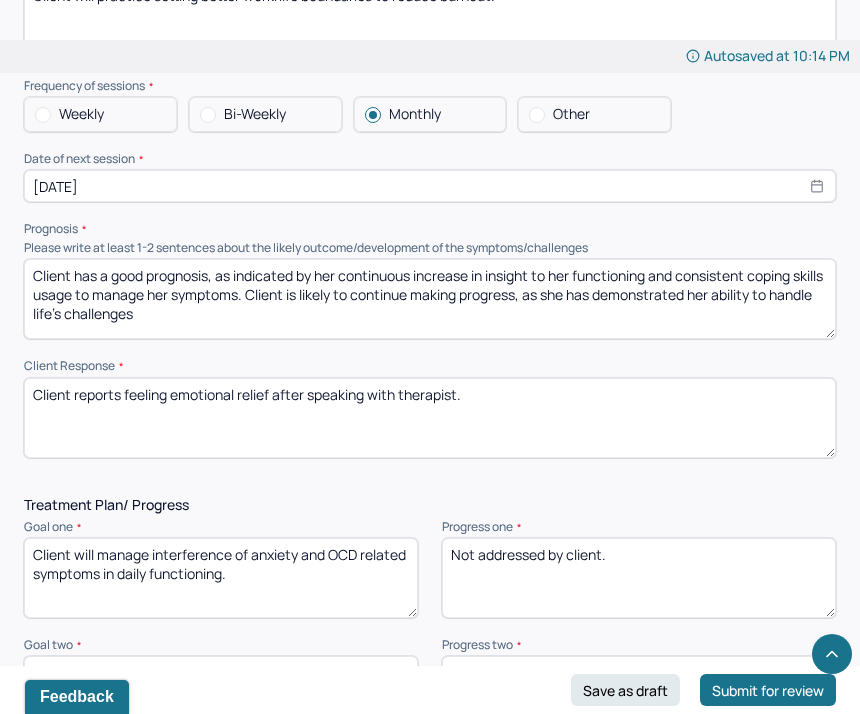 click on "Client has a good prognosis, as indicated by her continuous increase in insight to her functioning and consistent coping skills usage to manage her symptoms. Client is likely to continue making progress, as she has demonstrated her abiliyt to handle life's challenges" at bounding box center [430, 299] 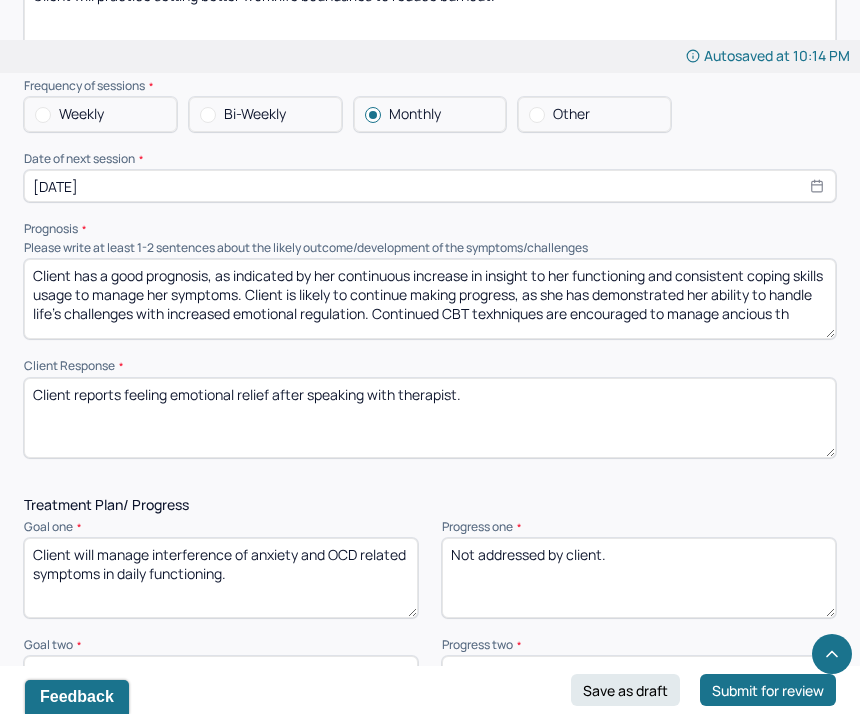 scroll, scrollTop: 3, scrollLeft: 0, axis: vertical 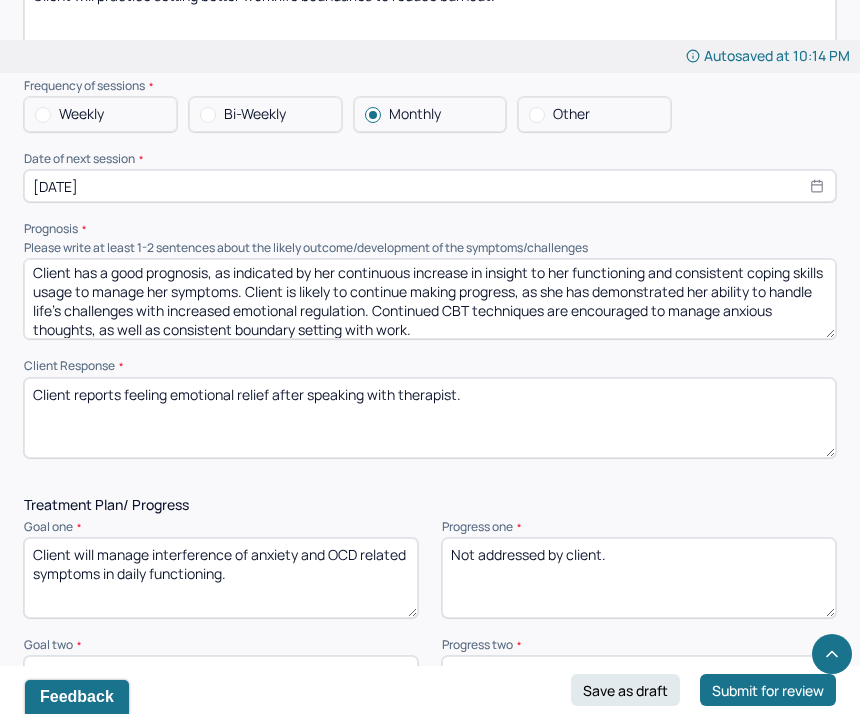 type on "Client has a good prognosis, as indicated by her continuous increase in insight to her functioning and consistent coping skills usage to manage her symptoms. Client is likely to continue making progress, as she has demonstrated her ability to handle life's challenges with increased emotional regulation. Continued CBT techniques are encouraged to manage anxious thoughts, as well as consistent boundary setting with work." 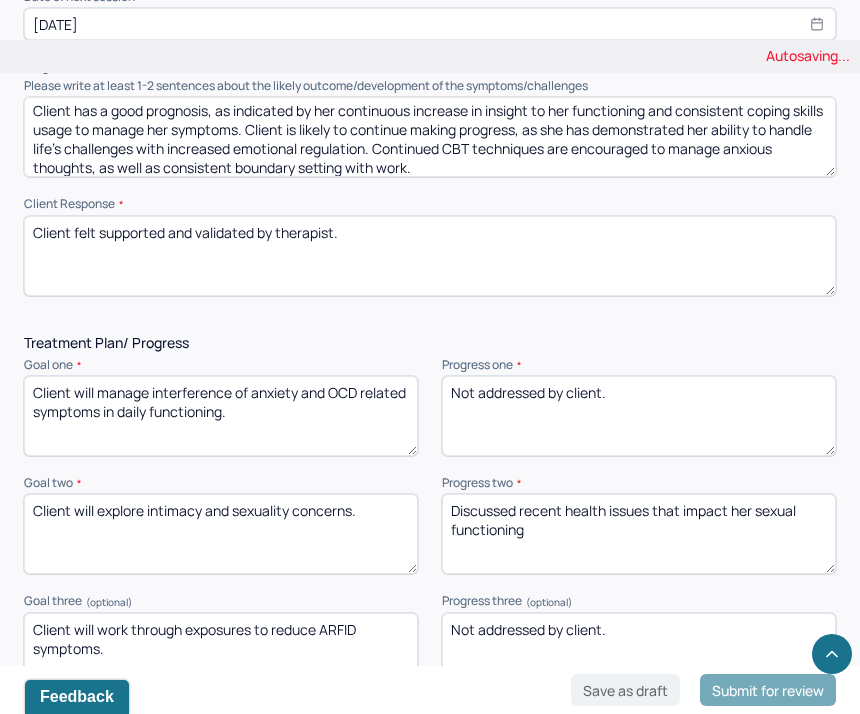 scroll, scrollTop: 2528, scrollLeft: 0, axis: vertical 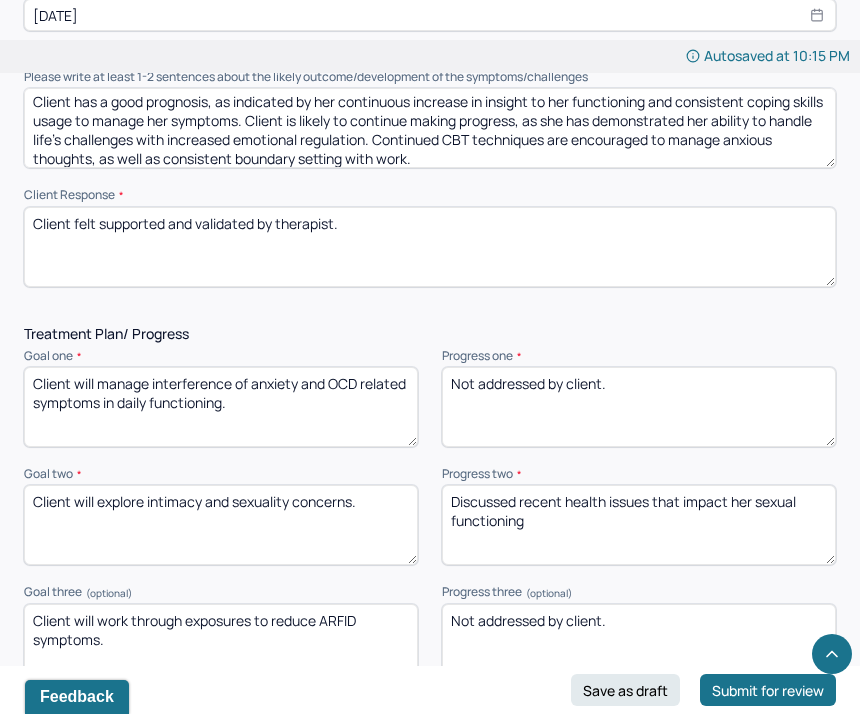 type on "Client felt supported and validated by therapist." 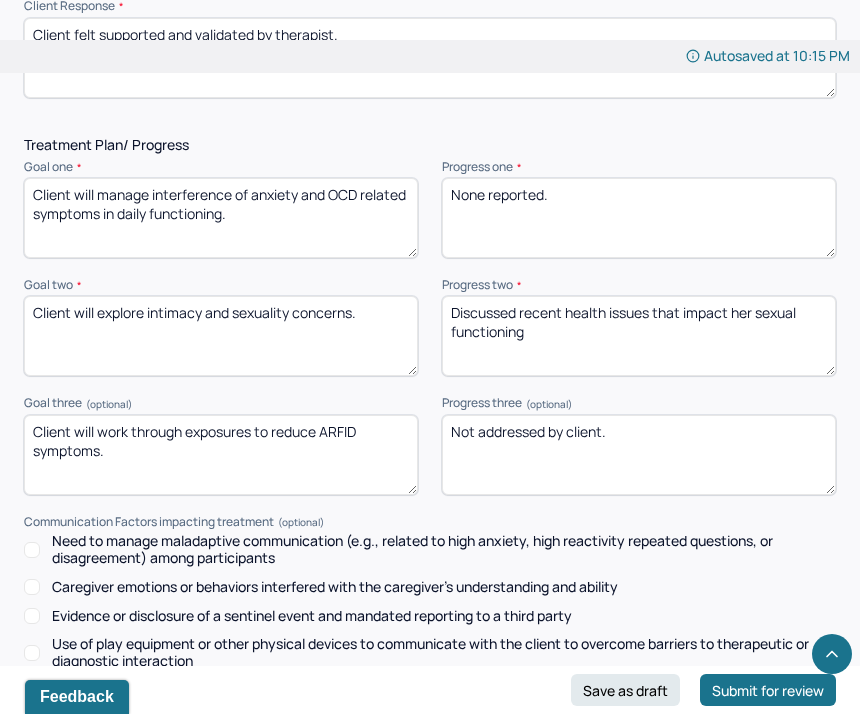 scroll, scrollTop: 2718, scrollLeft: 0, axis: vertical 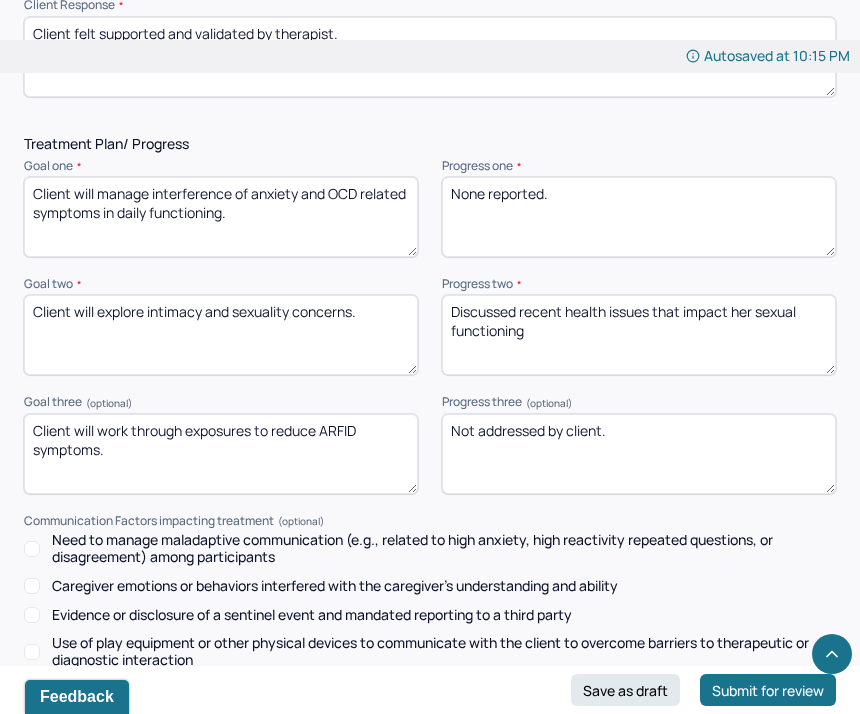 type on "None reported." 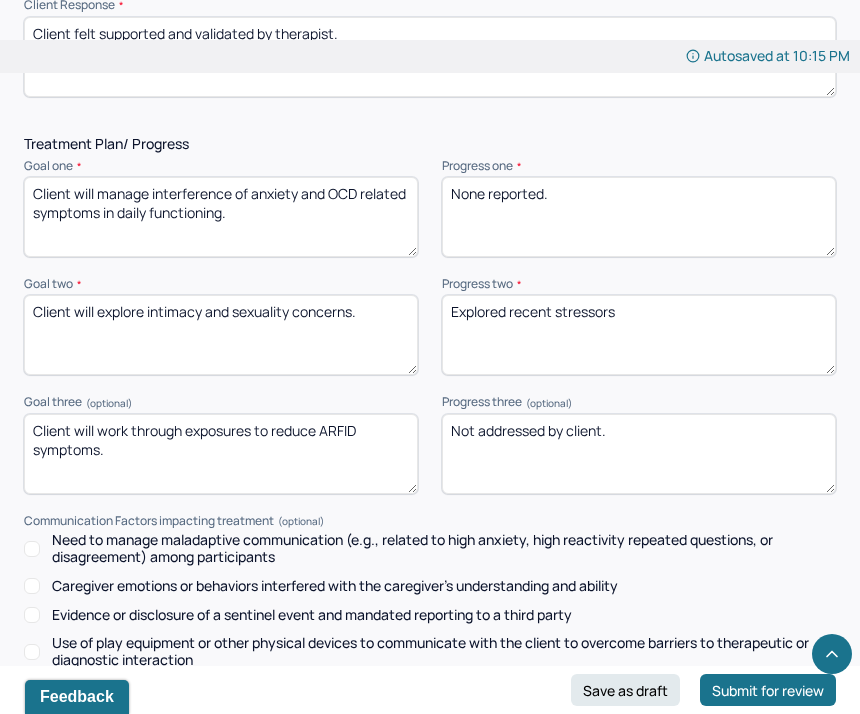 click on "Client will explore intimacy and sexuality concerns." at bounding box center (221, 335) 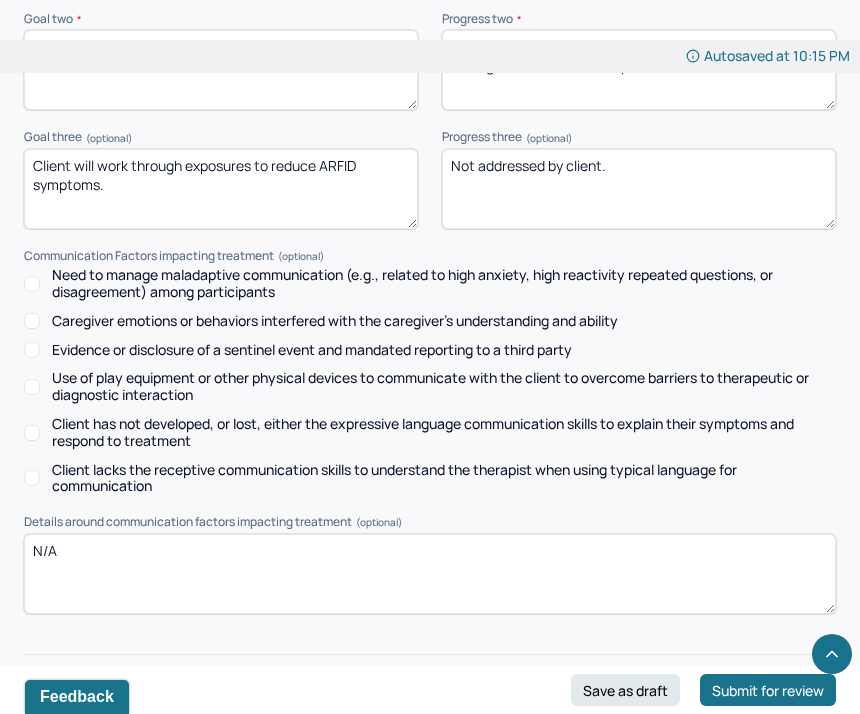 scroll, scrollTop: 3097, scrollLeft: 0, axis: vertical 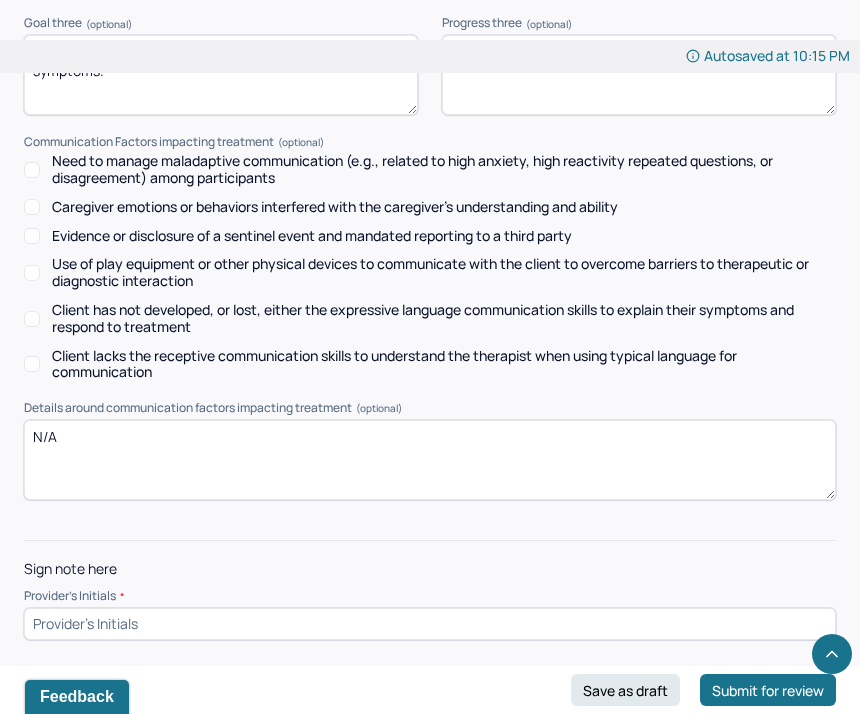 type on "Explored recent stressors that contribute to negative feelings about herself as a partner." 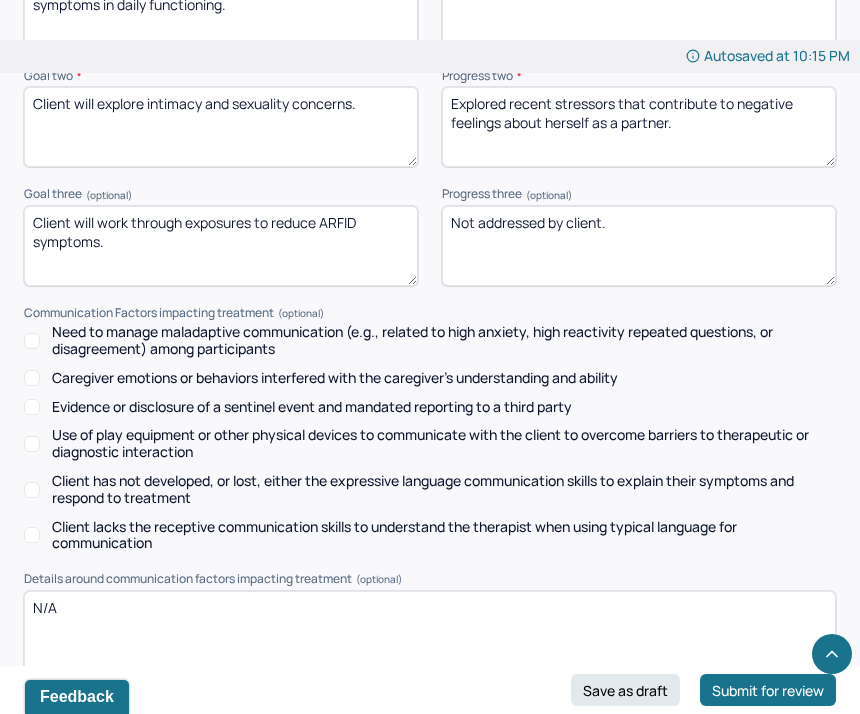 scroll, scrollTop: 3097, scrollLeft: 0, axis: vertical 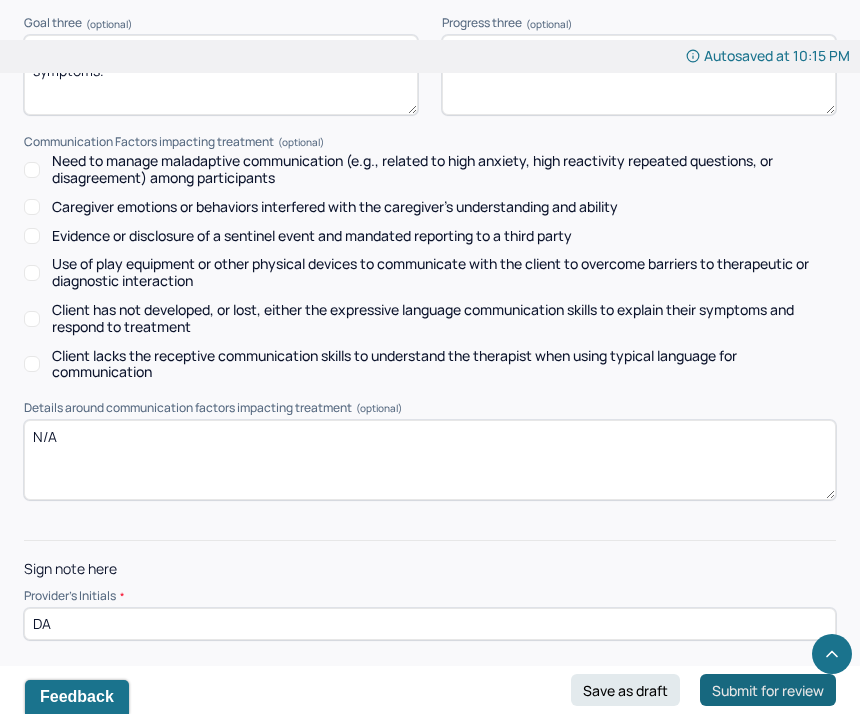 type on "DA" 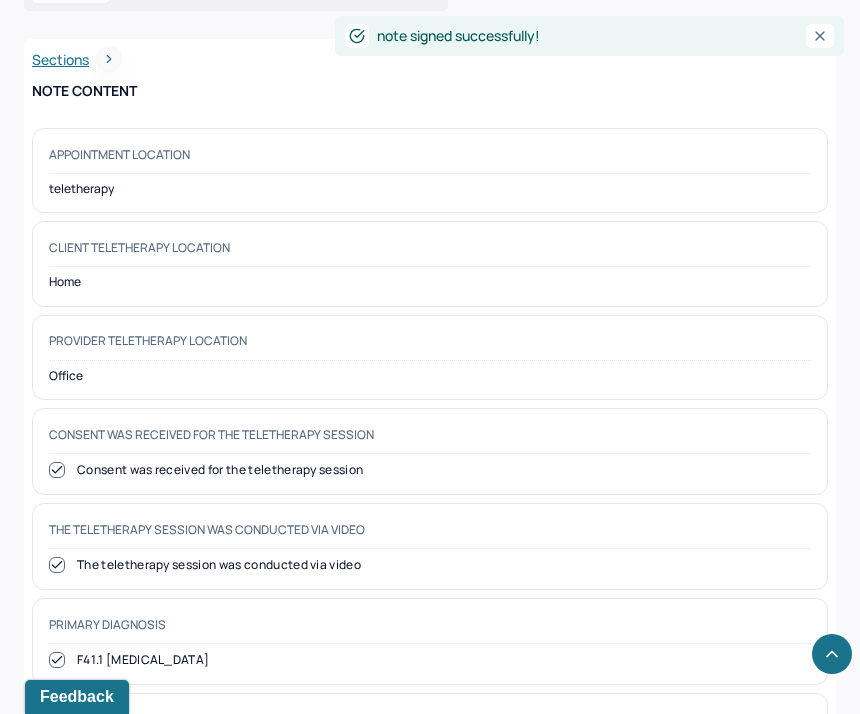 scroll, scrollTop: 684, scrollLeft: 0, axis: vertical 